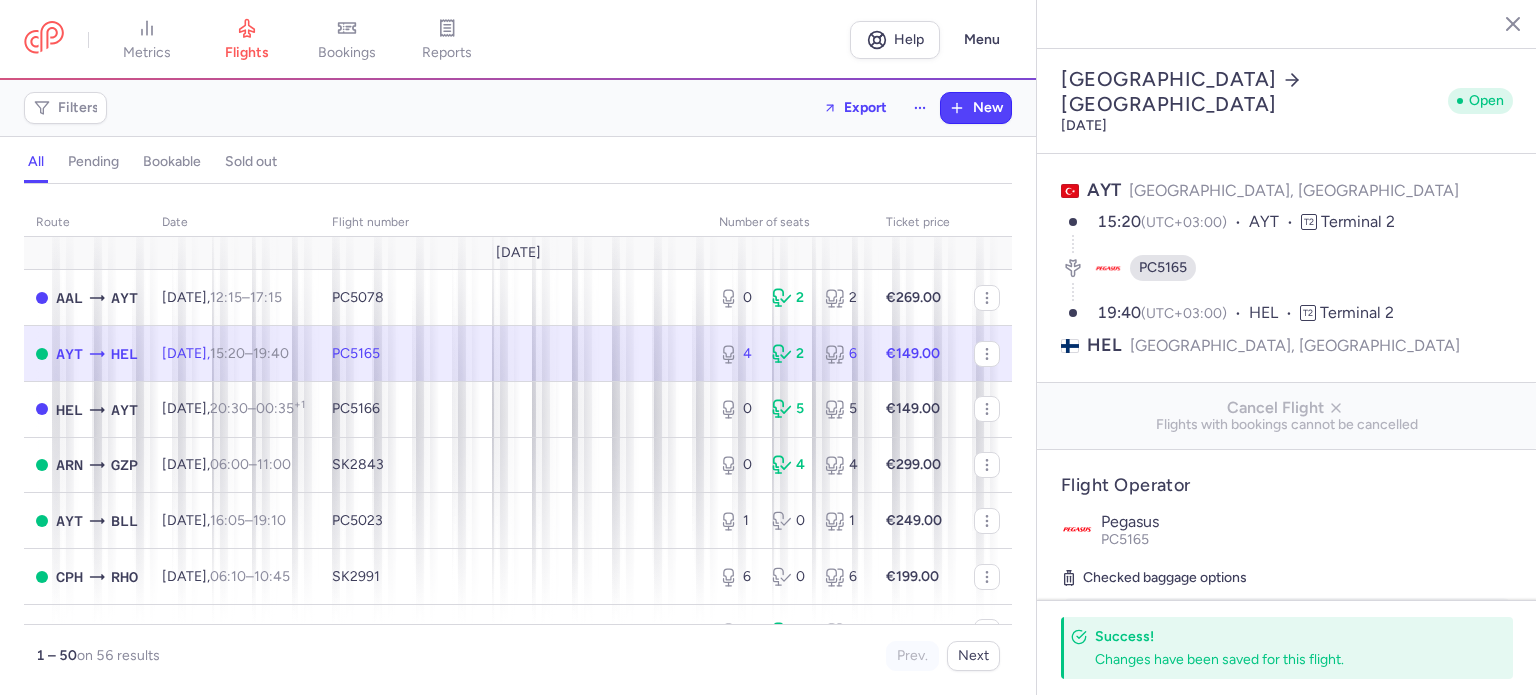 select on "hours" 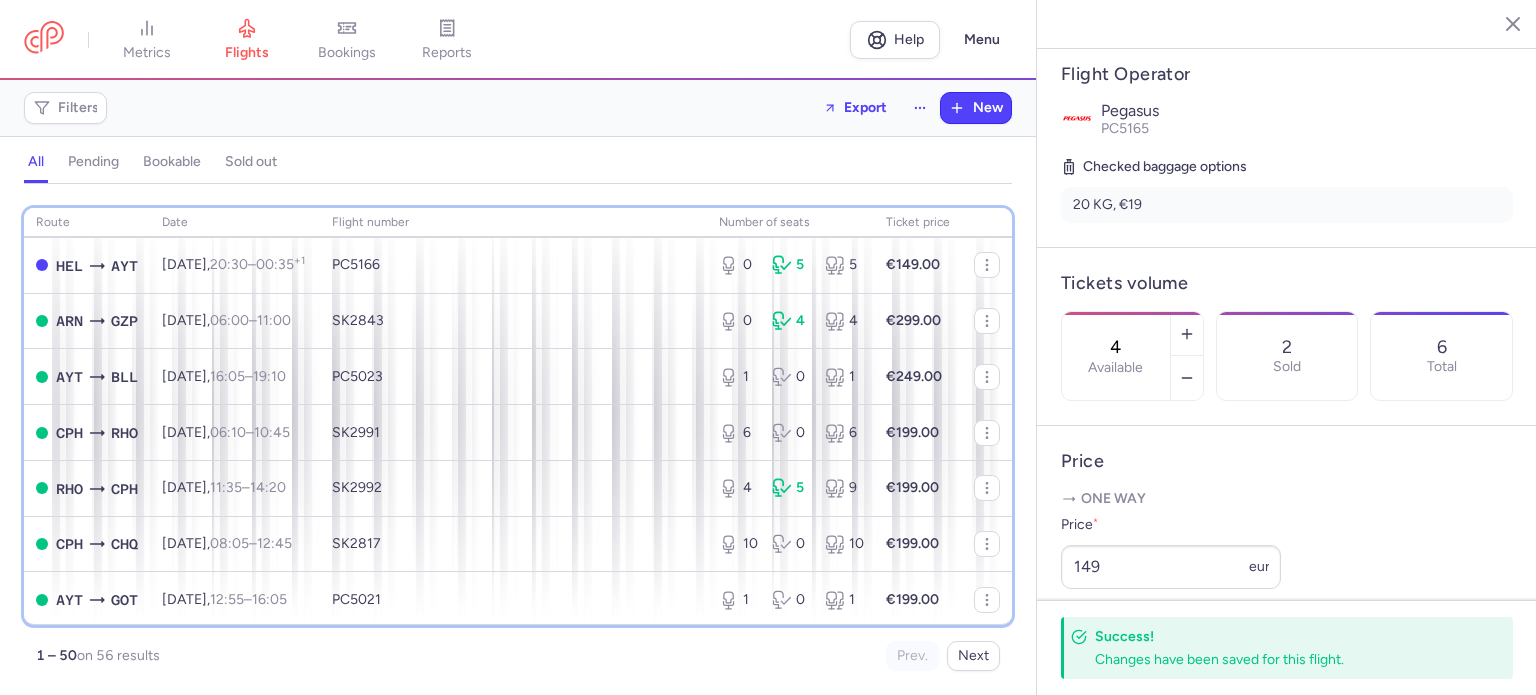 scroll, scrollTop: 137, scrollLeft: 0, axis: vertical 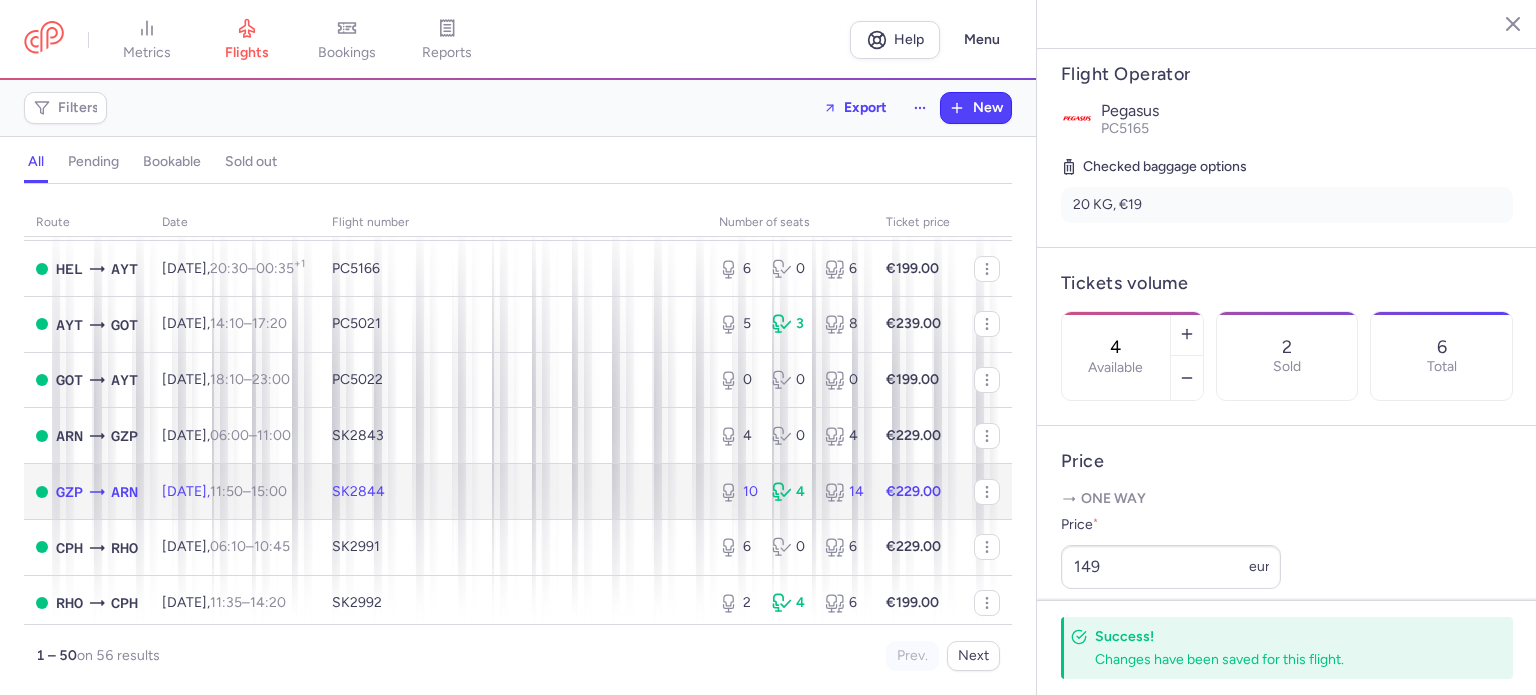 click on "SK2844" at bounding box center (513, 492) 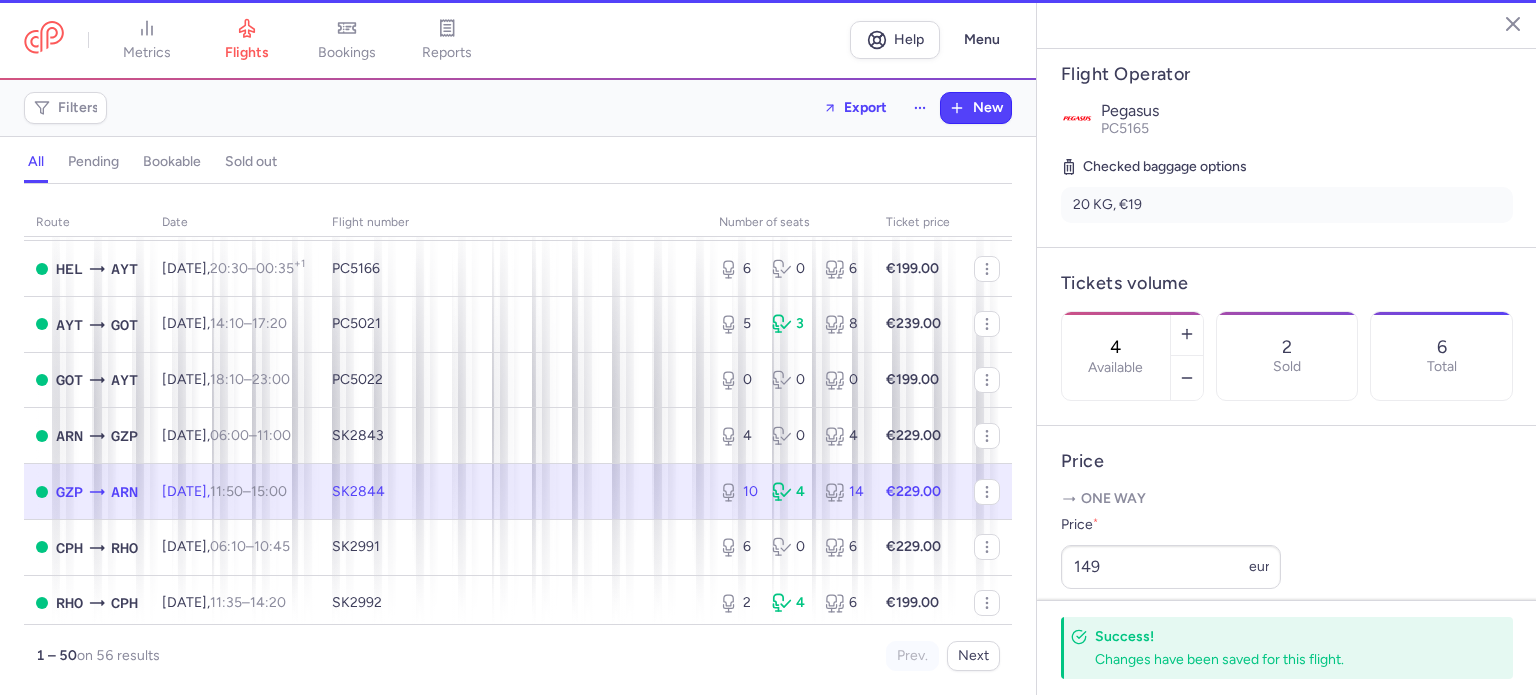 type on "10" 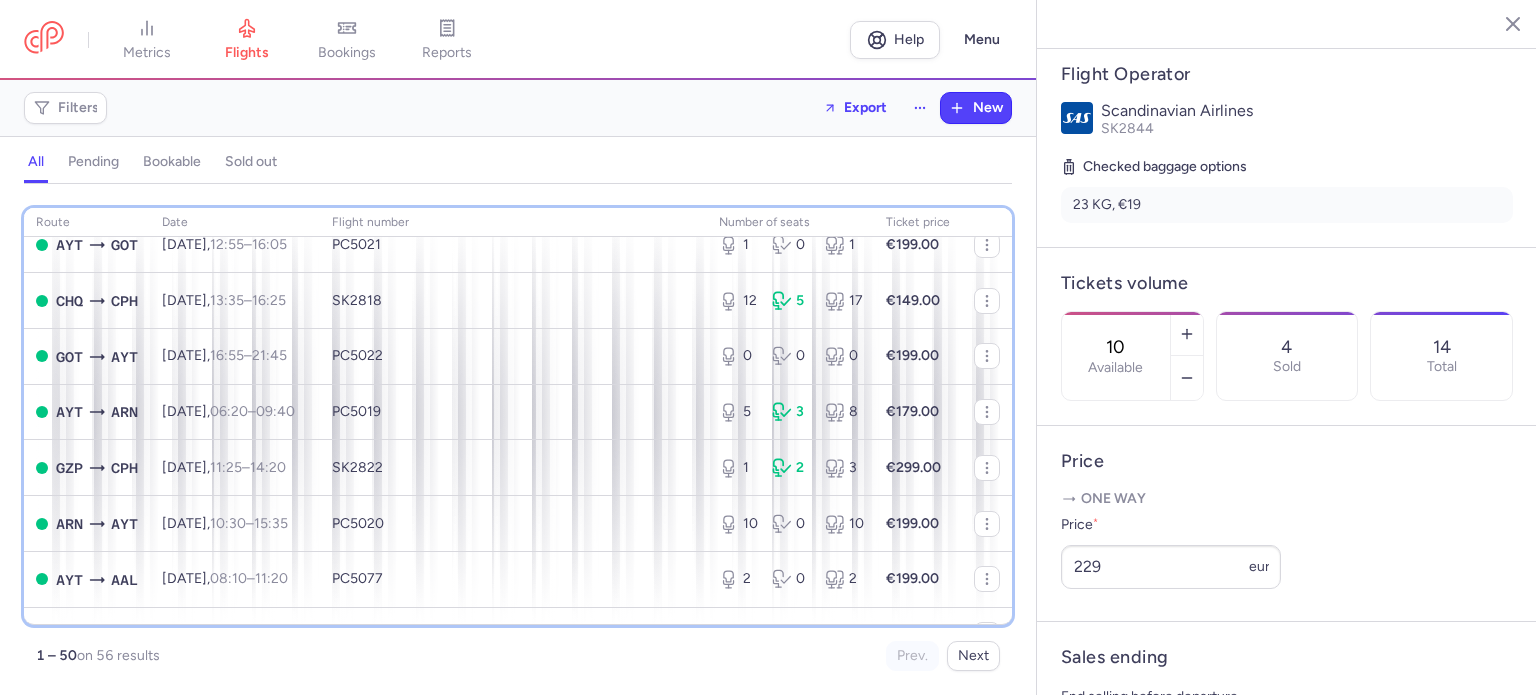 scroll, scrollTop: 457, scrollLeft: 0, axis: vertical 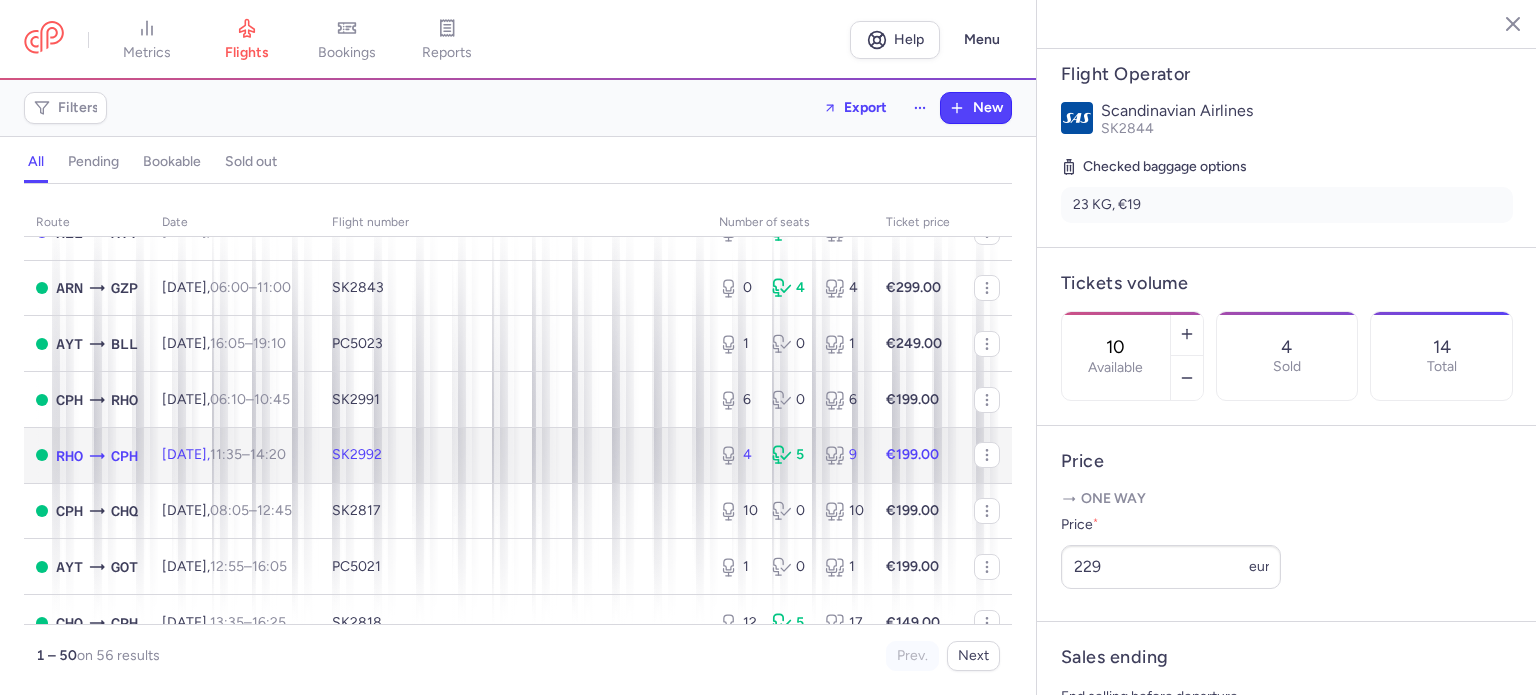click on "SK2992" at bounding box center (513, 455) 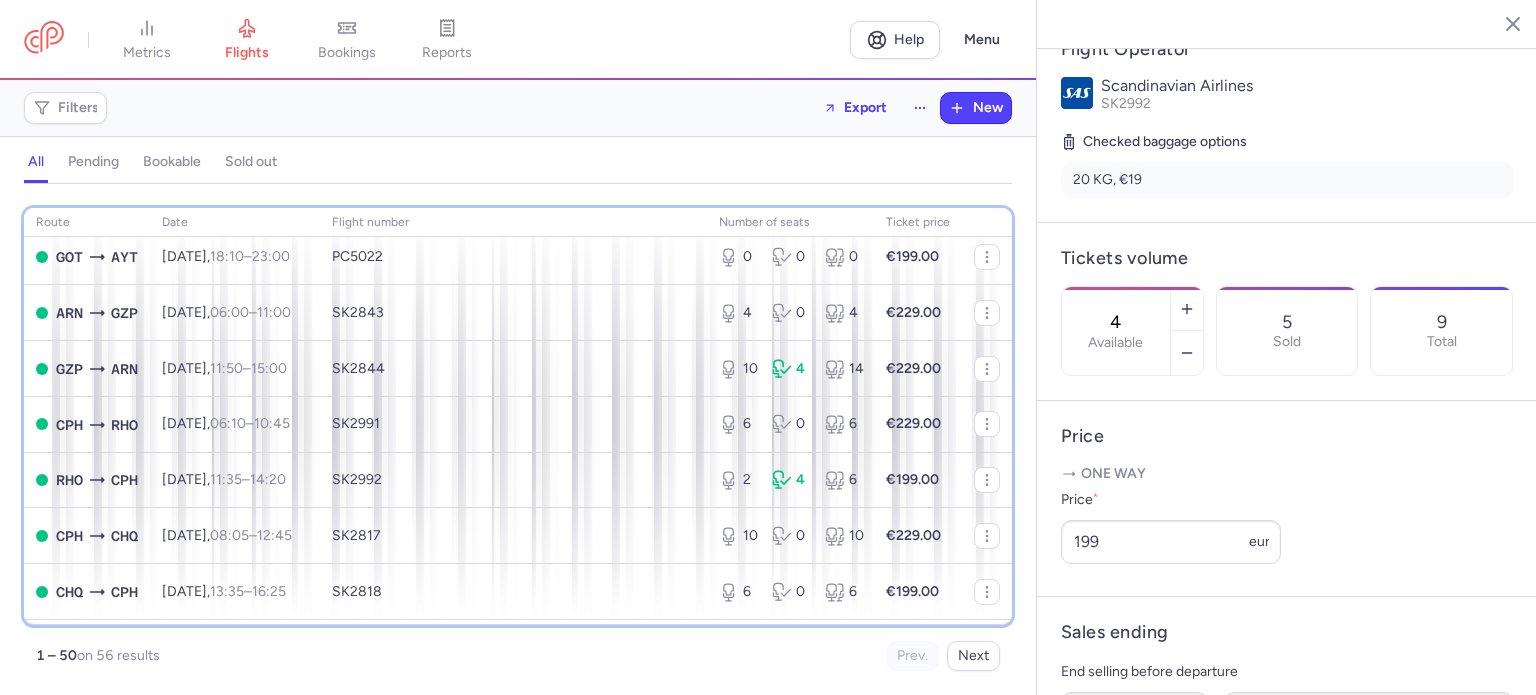 scroll, scrollTop: 1106, scrollLeft: 0, axis: vertical 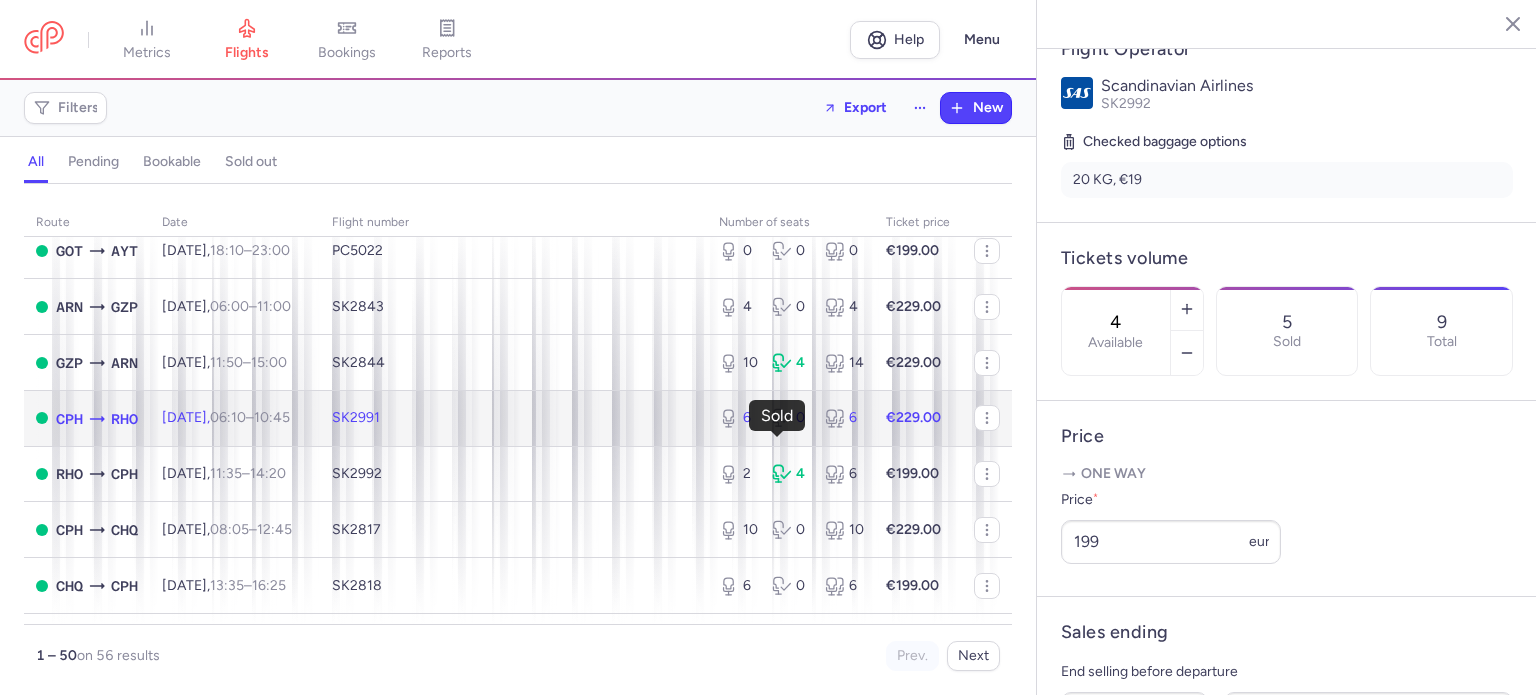 click on "0" at bounding box center (790, 418) 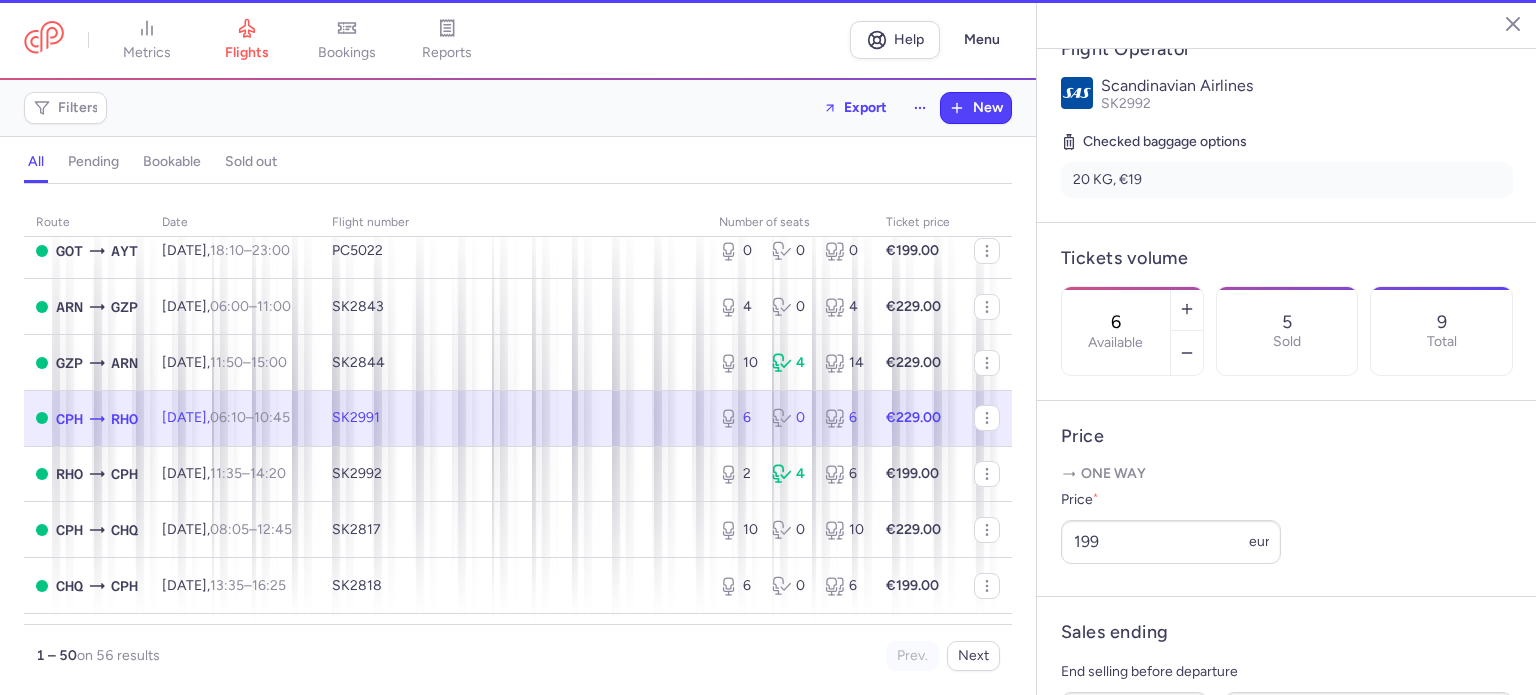 scroll, scrollTop: 395, scrollLeft: 0, axis: vertical 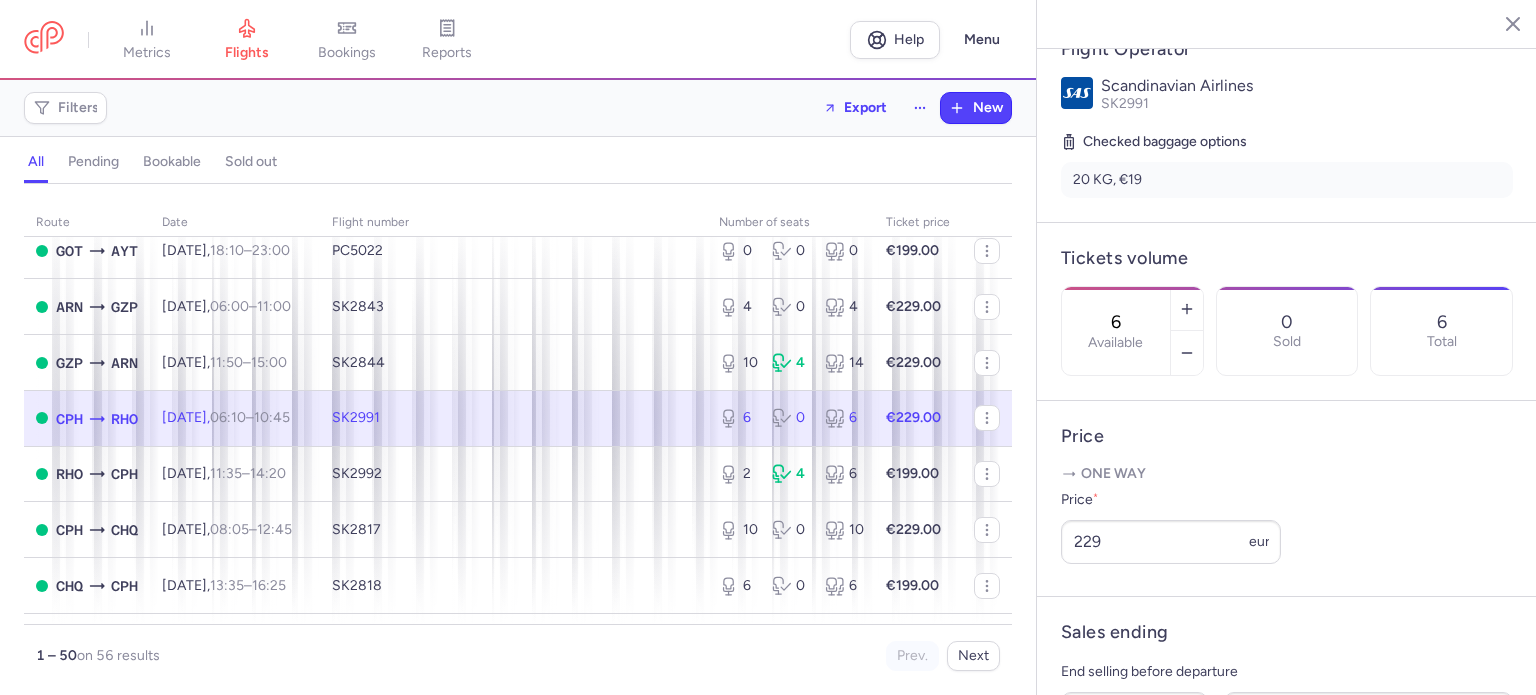 click on "0" at bounding box center [790, 418] 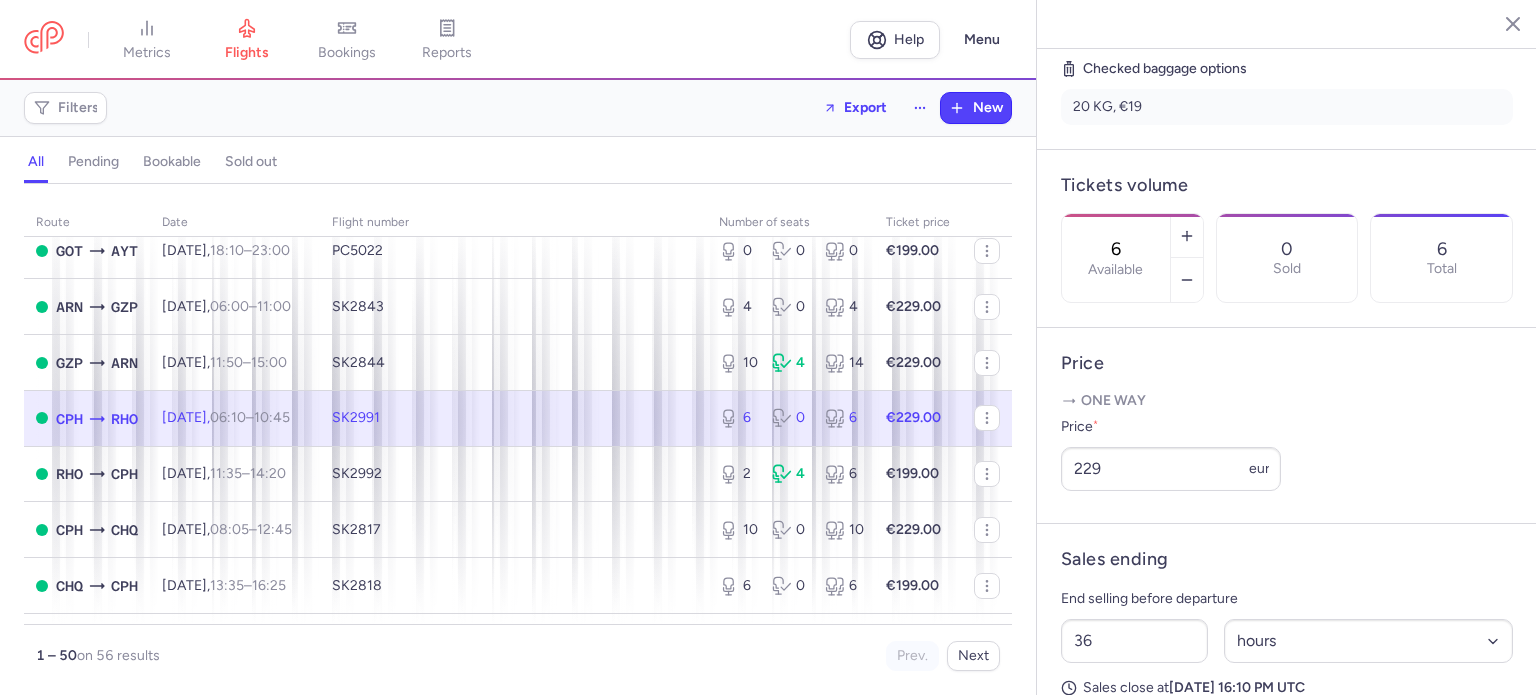 scroll, scrollTop: 428, scrollLeft: 0, axis: vertical 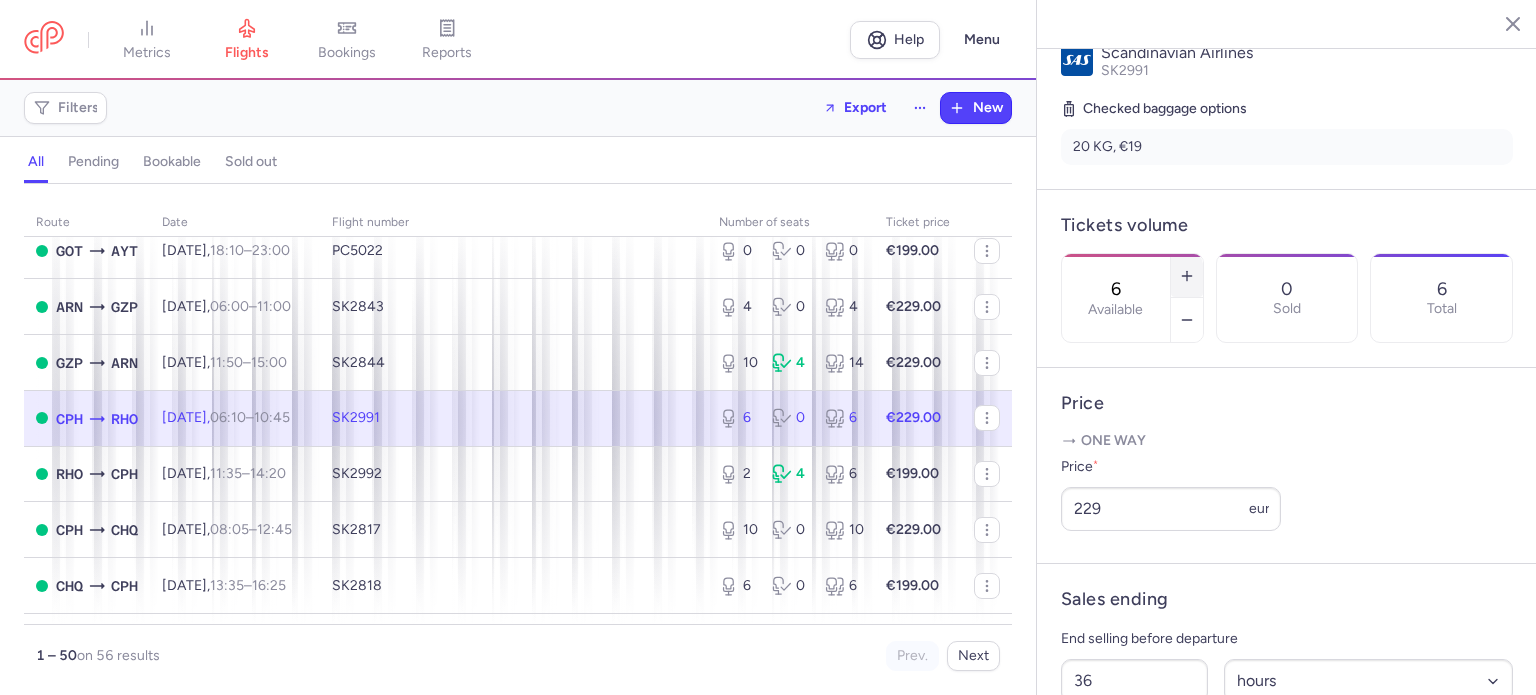 click 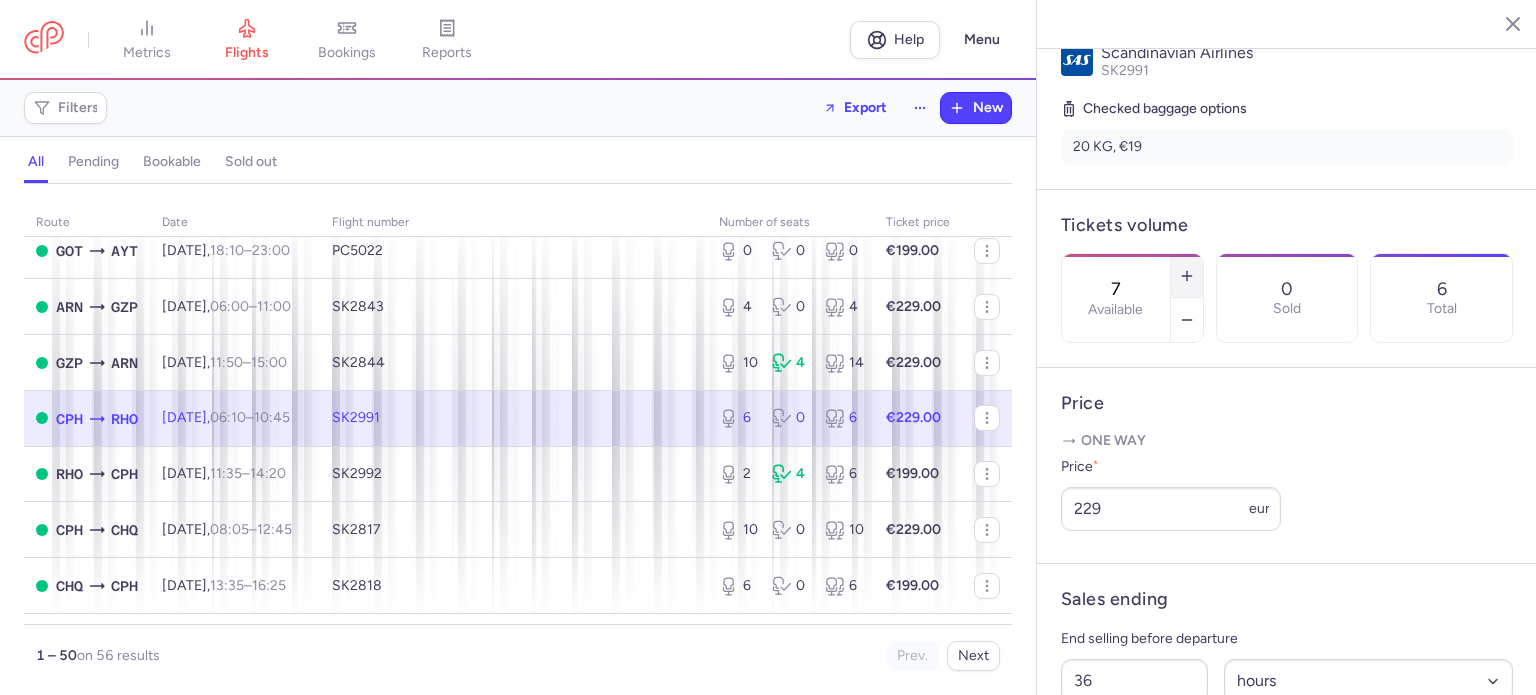 click 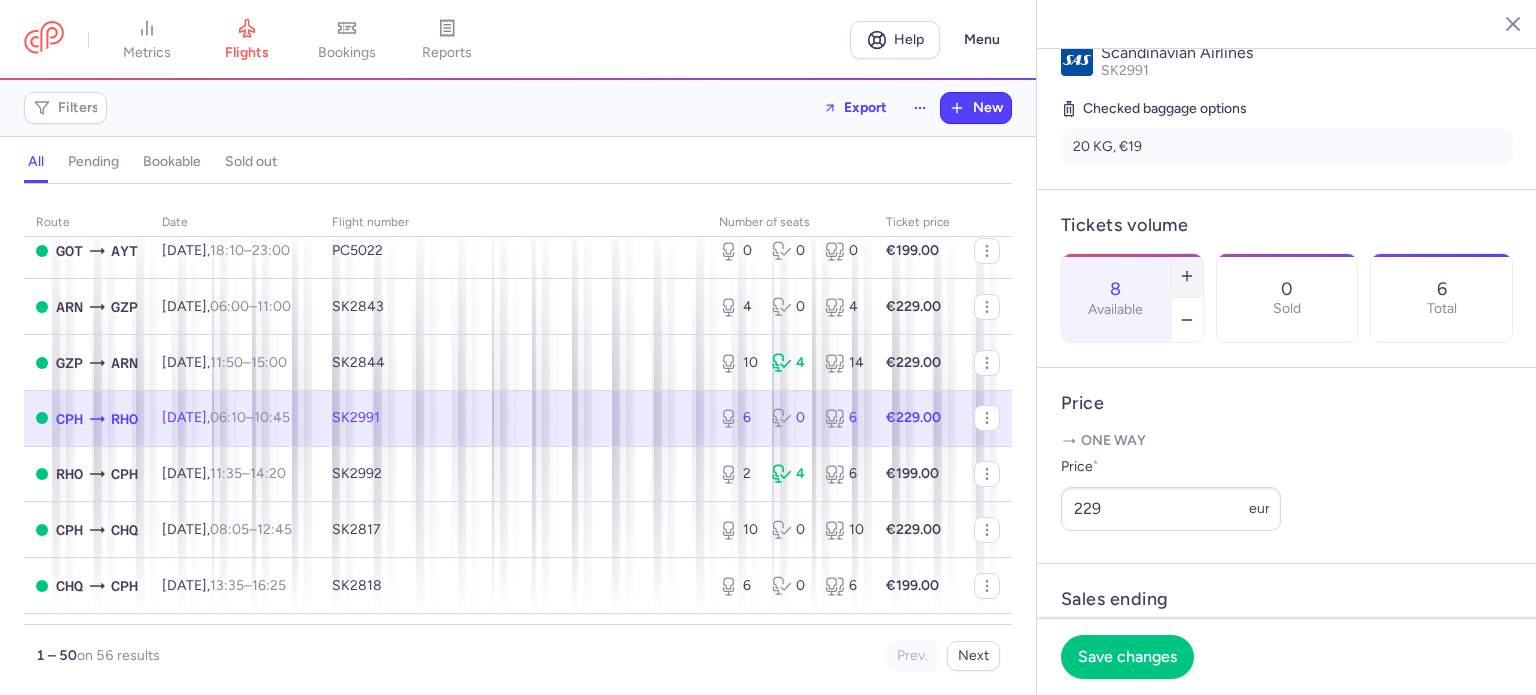 click 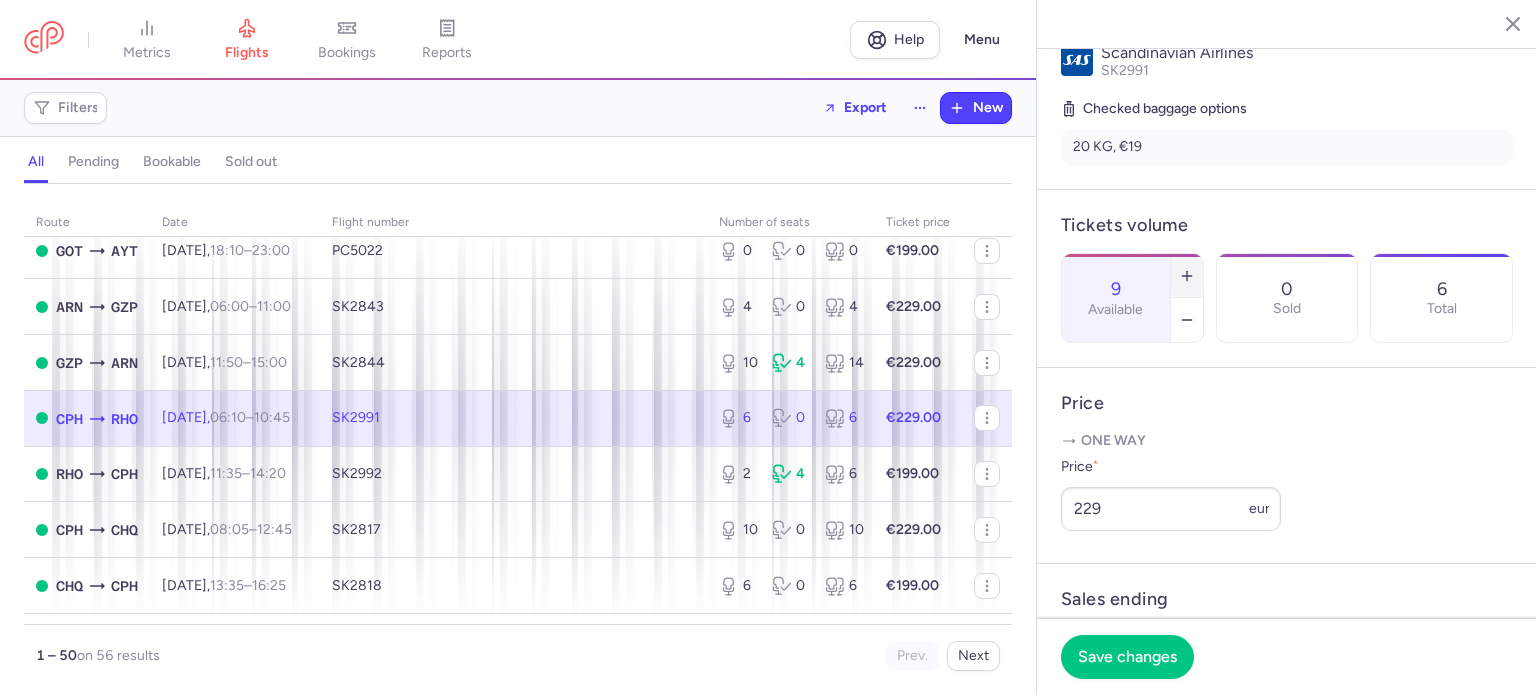 click 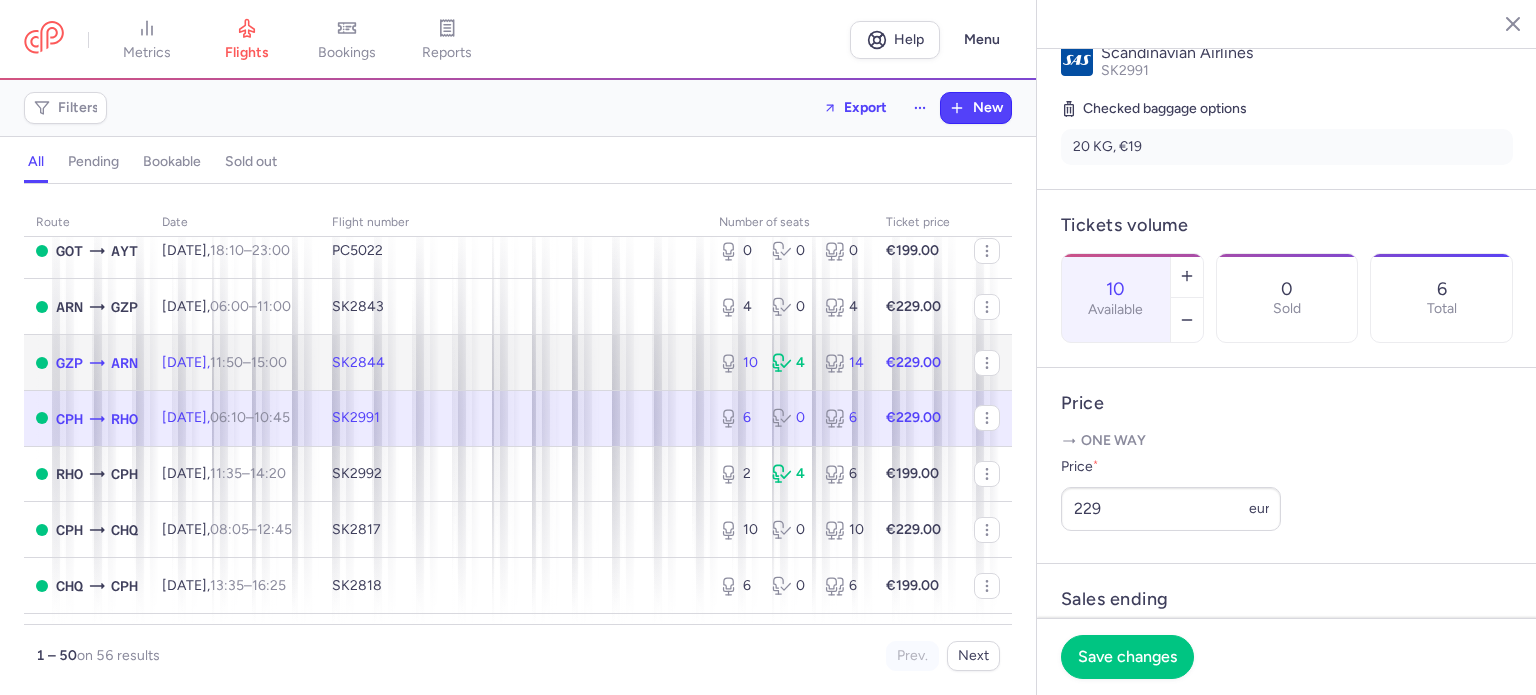 click on "€229.00" at bounding box center [913, 362] 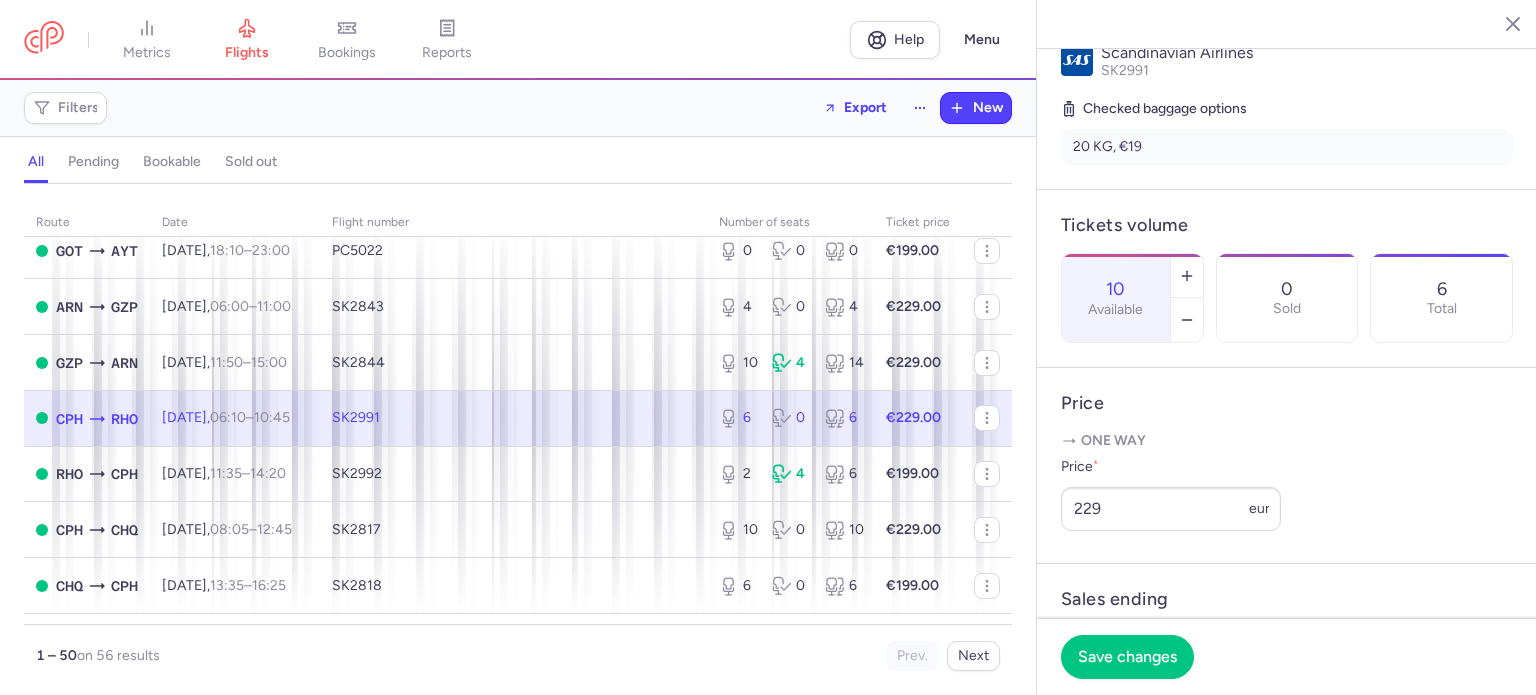 click on "€229.00" at bounding box center [913, 417] 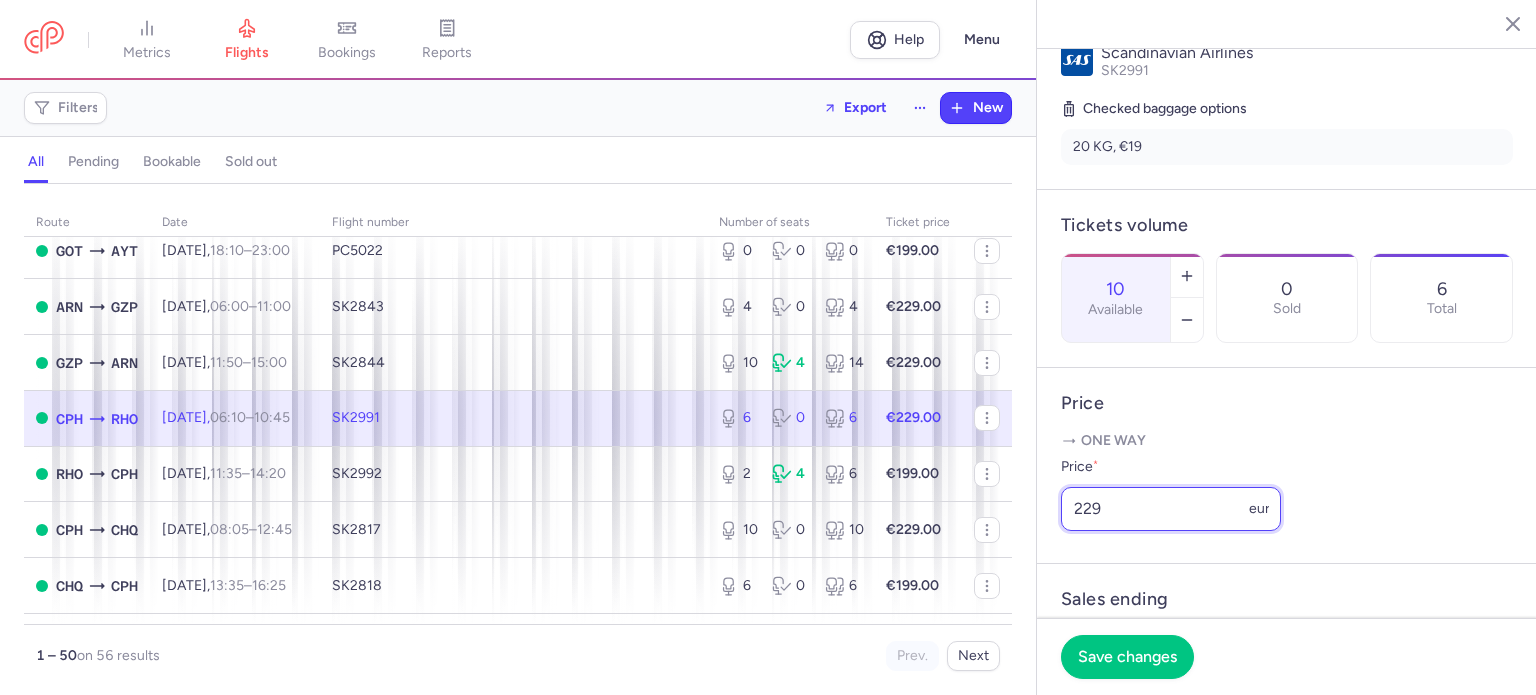click on "229" at bounding box center [1171, 509] 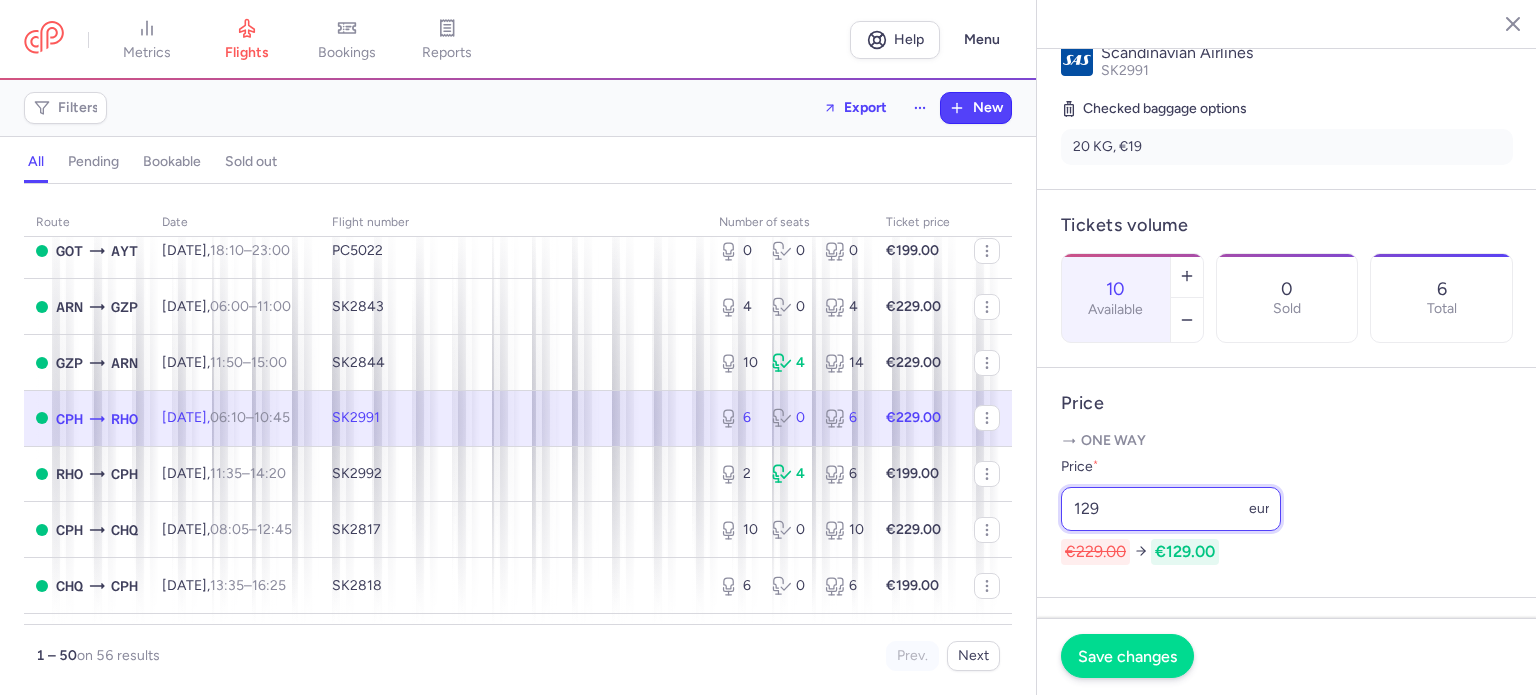 type on "129" 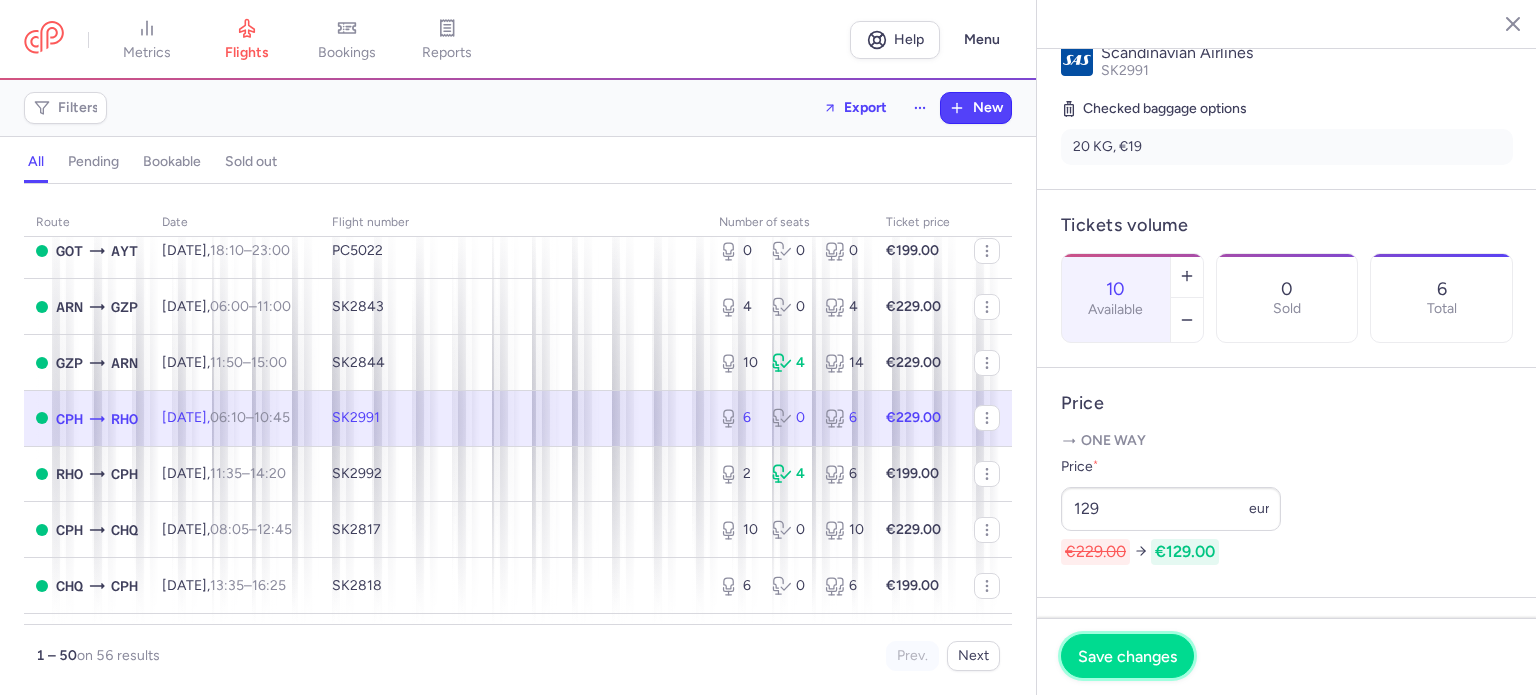 click on "Save changes" at bounding box center [1127, 656] 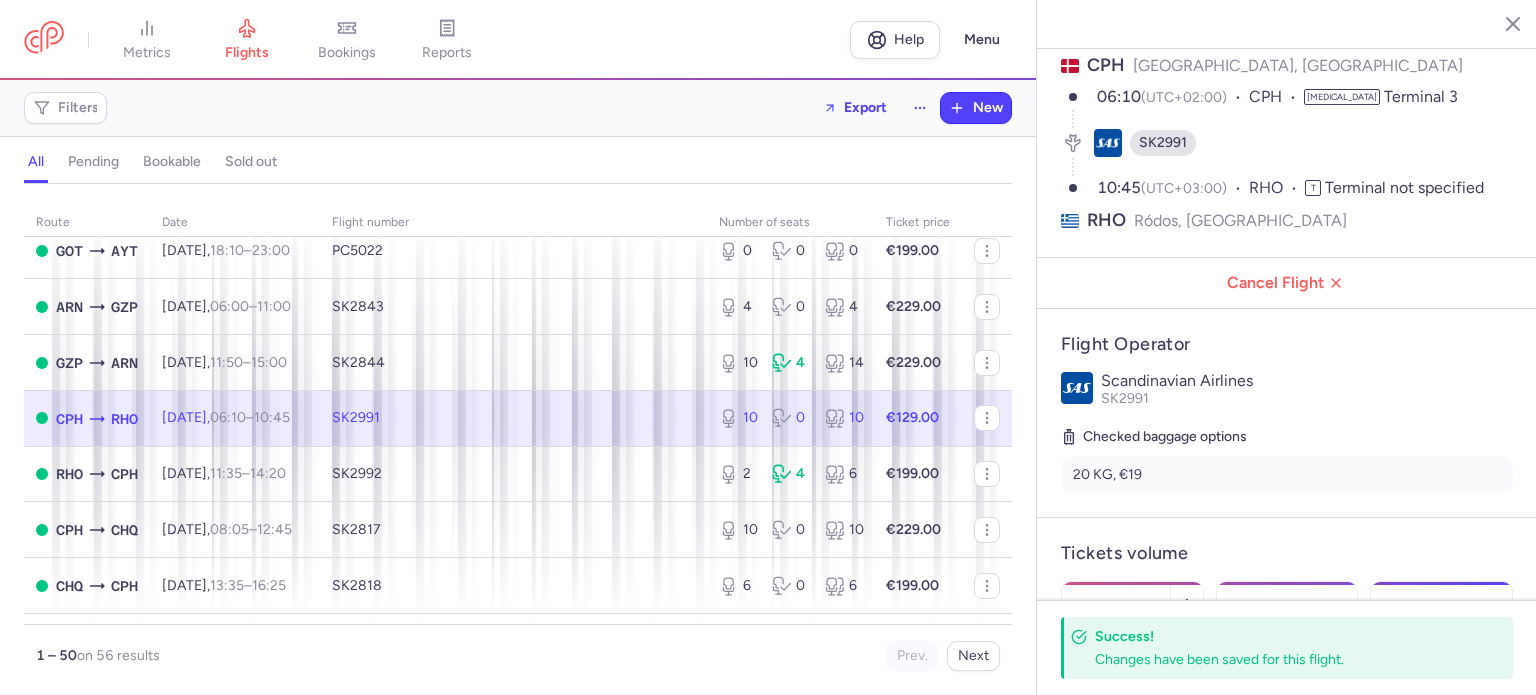 scroll, scrollTop: 0, scrollLeft: 0, axis: both 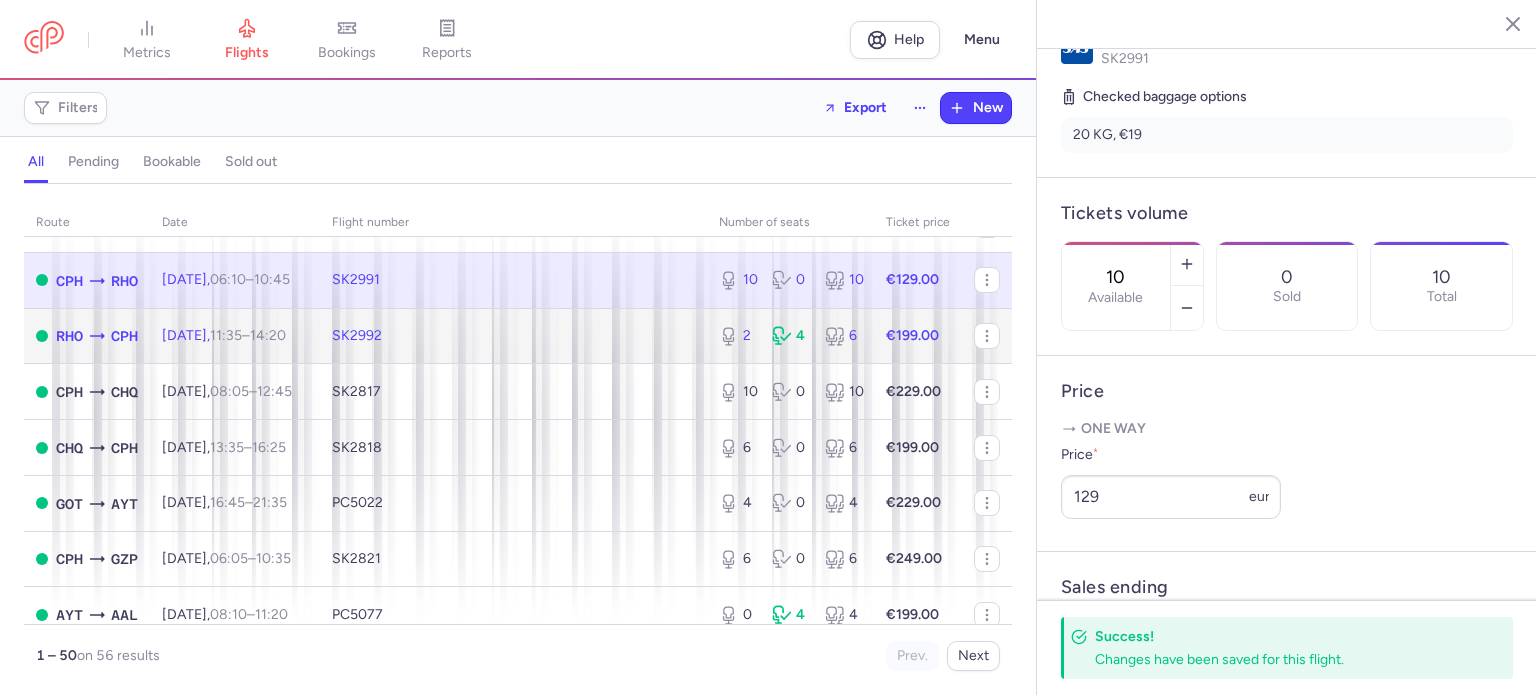 click on "2 4 6" at bounding box center (790, 336) 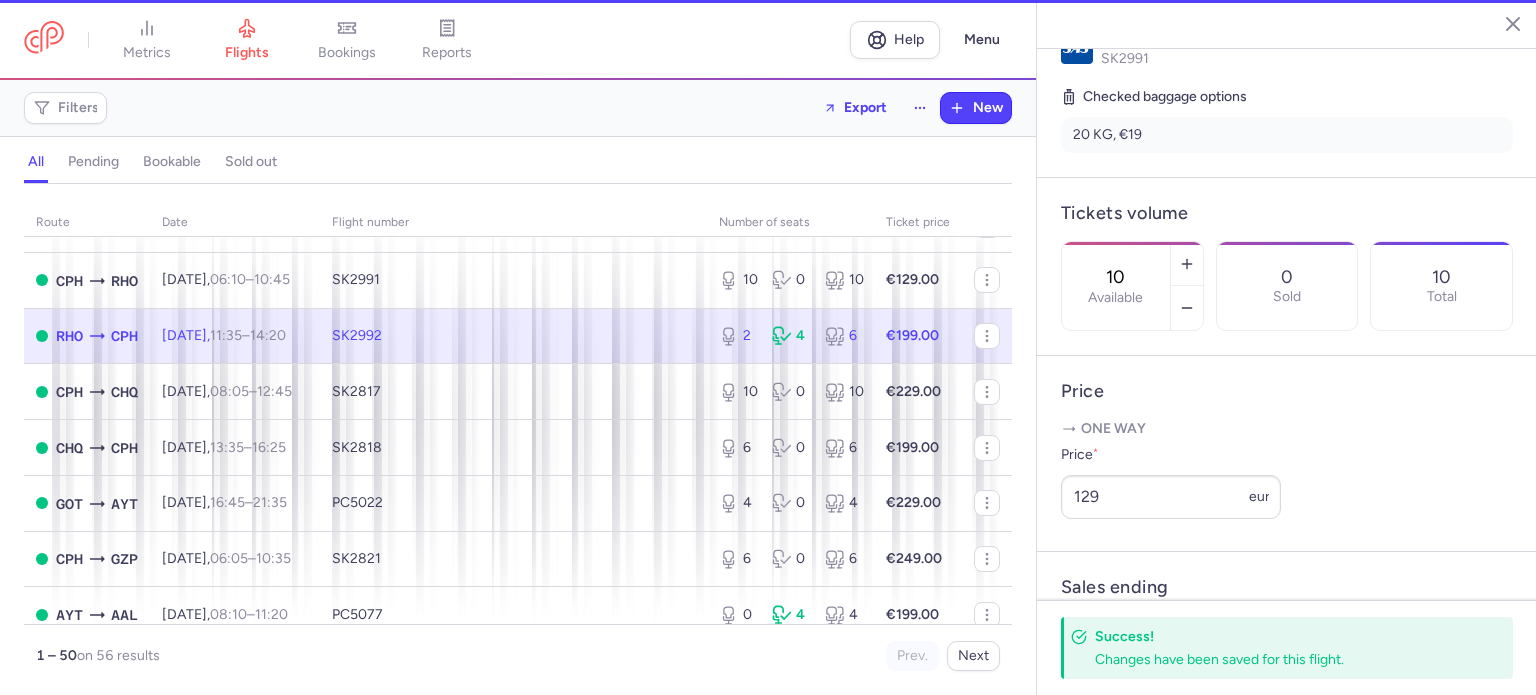 type on "2" 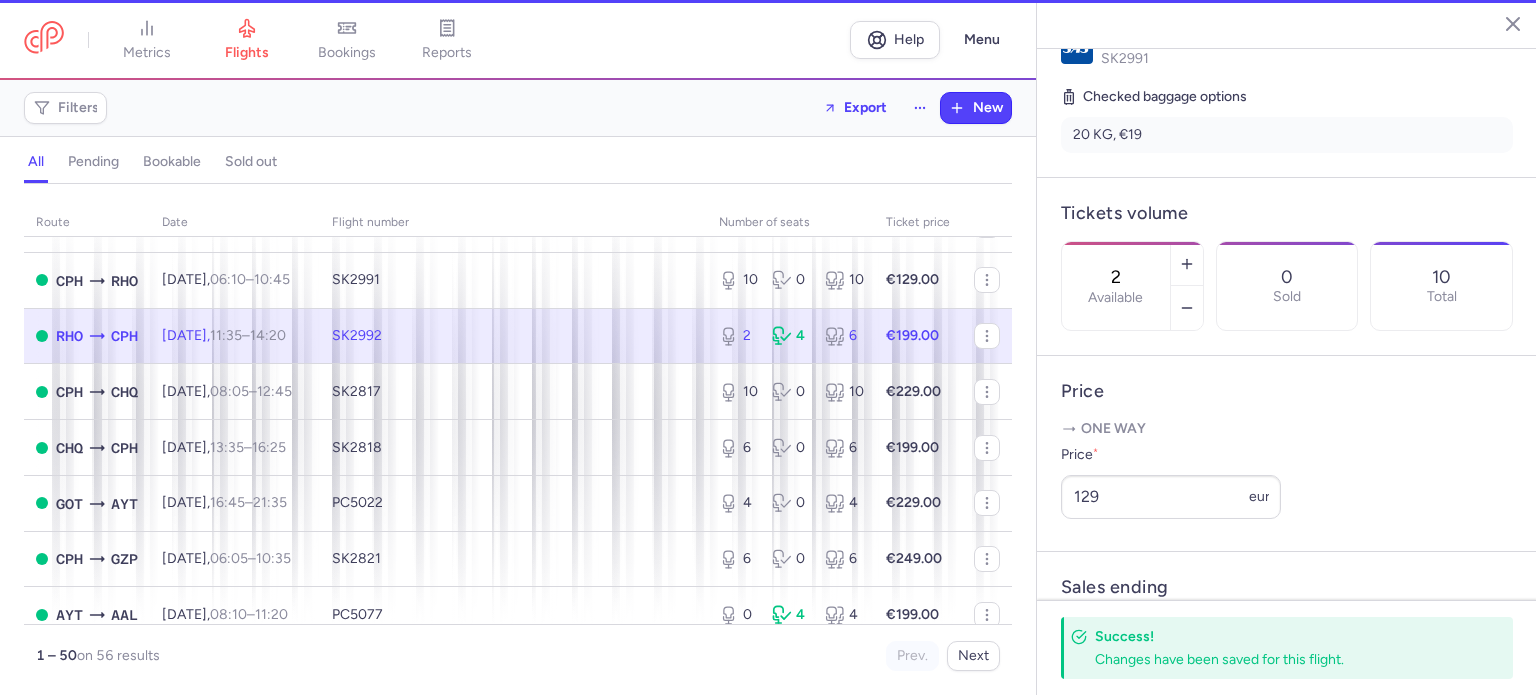 scroll, scrollTop: 456, scrollLeft: 0, axis: vertical 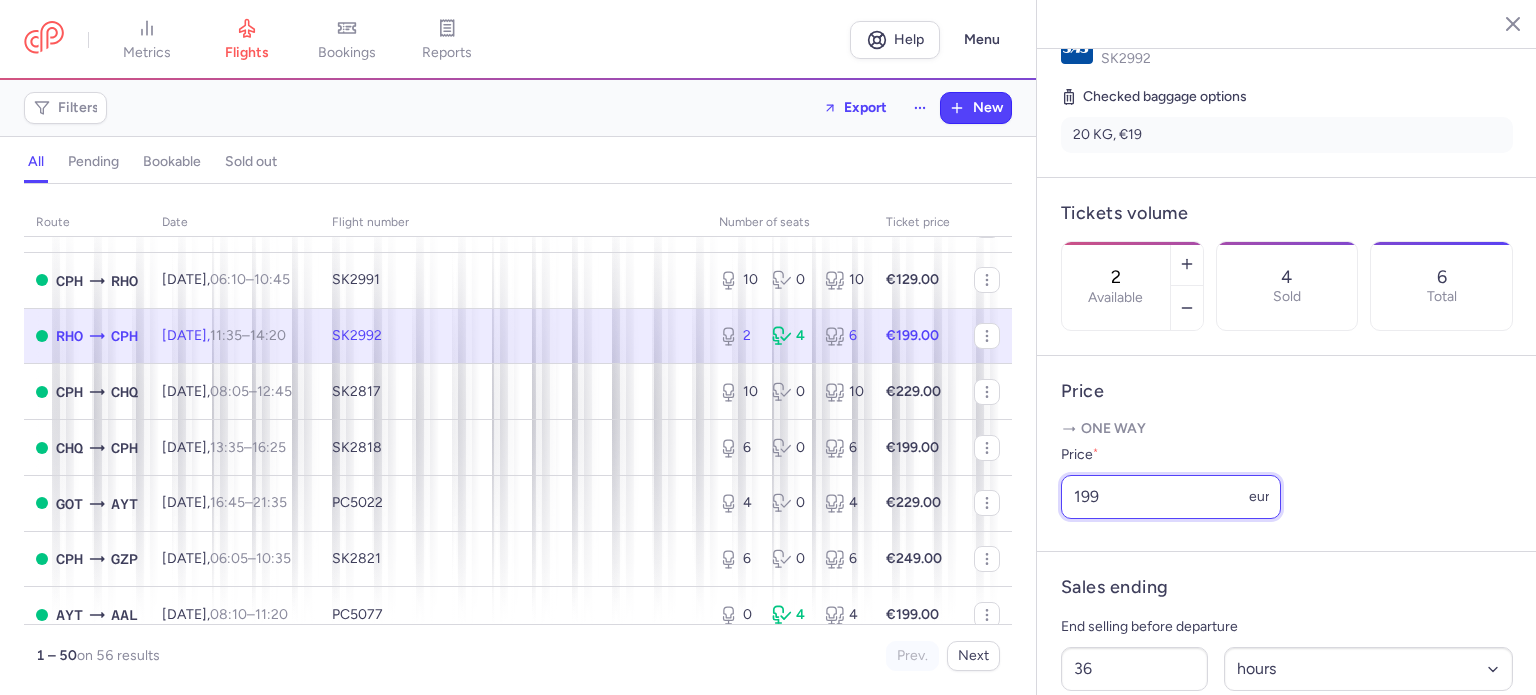 click on "199" at bounding box center (1171, 497) 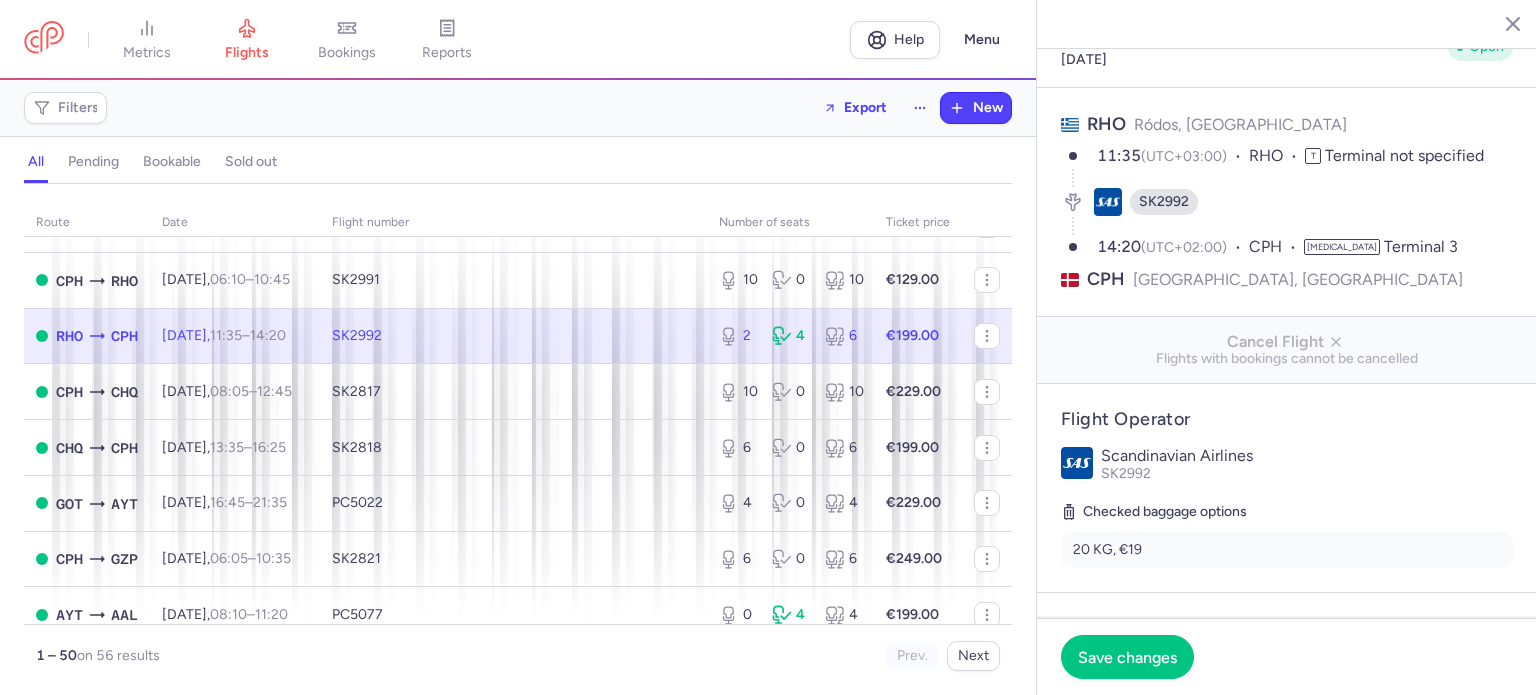scroll, scrollTop: 39, scrollLeft: 0, axis: vertical 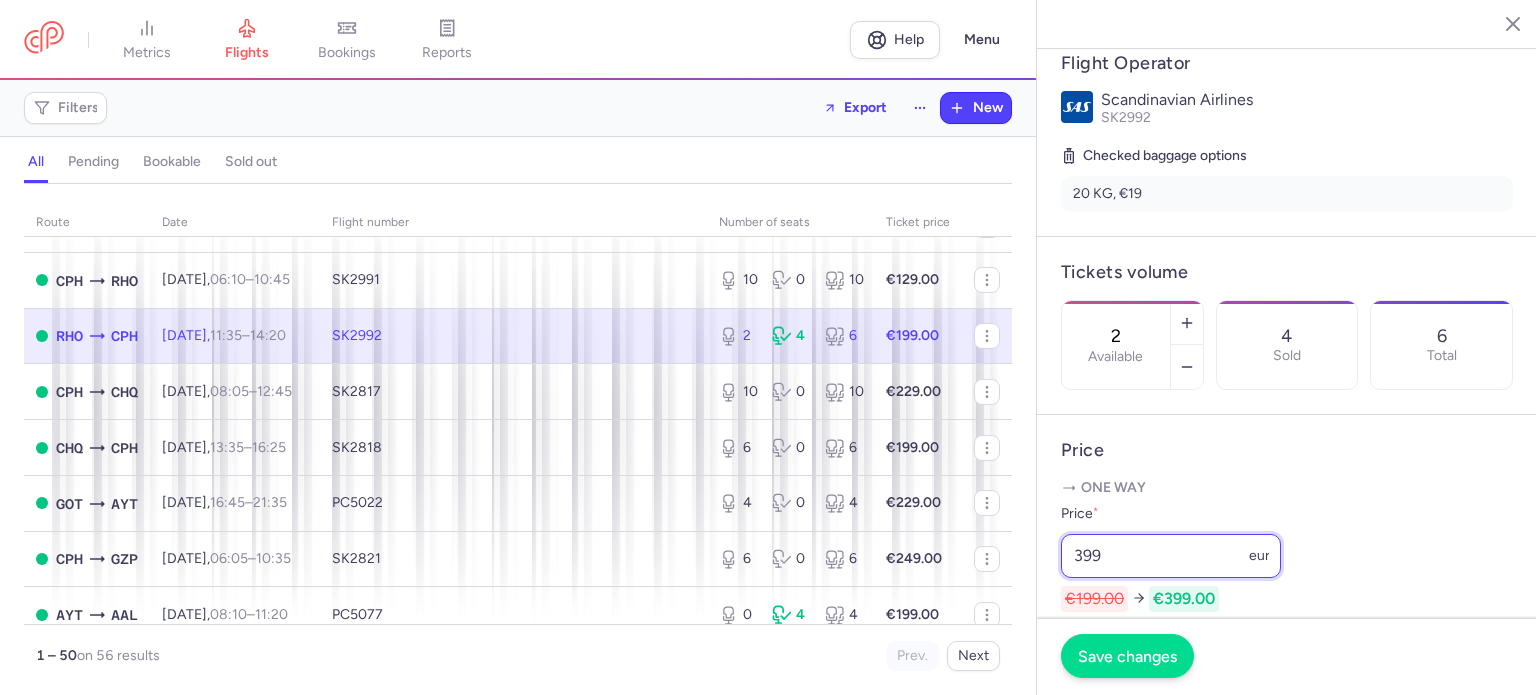 type on "399" 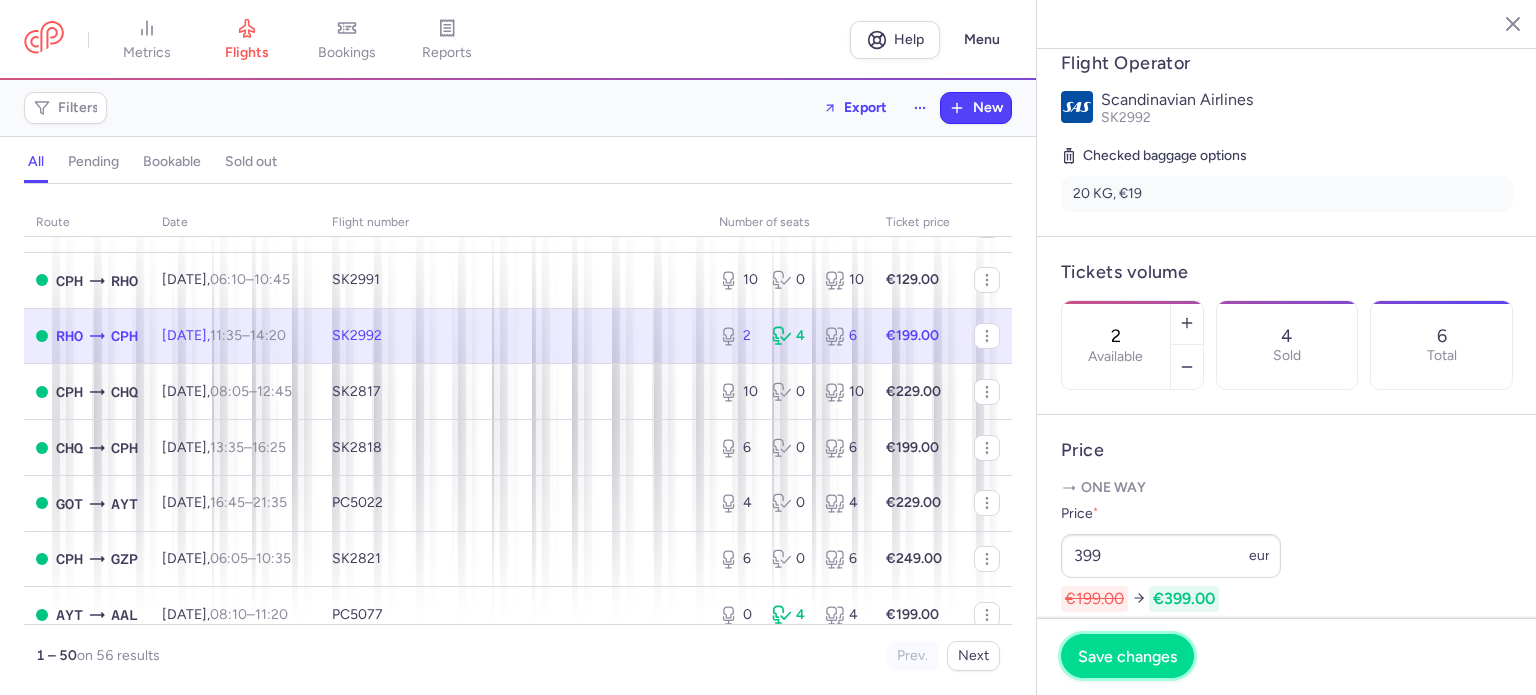 click on "Save changes" at bounding box center [1127, 656] 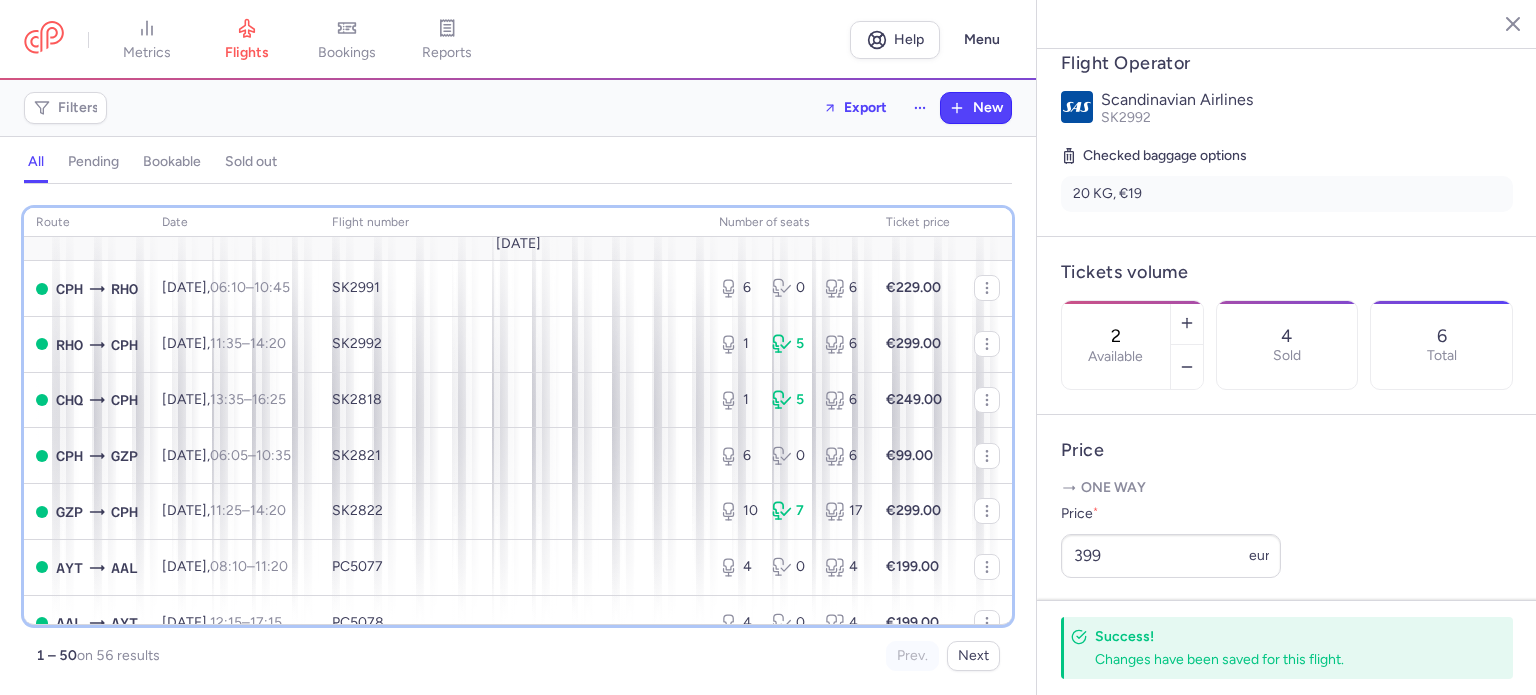 scroll, scrollTop: 1944, scrollLeft: 0, axis: vertical 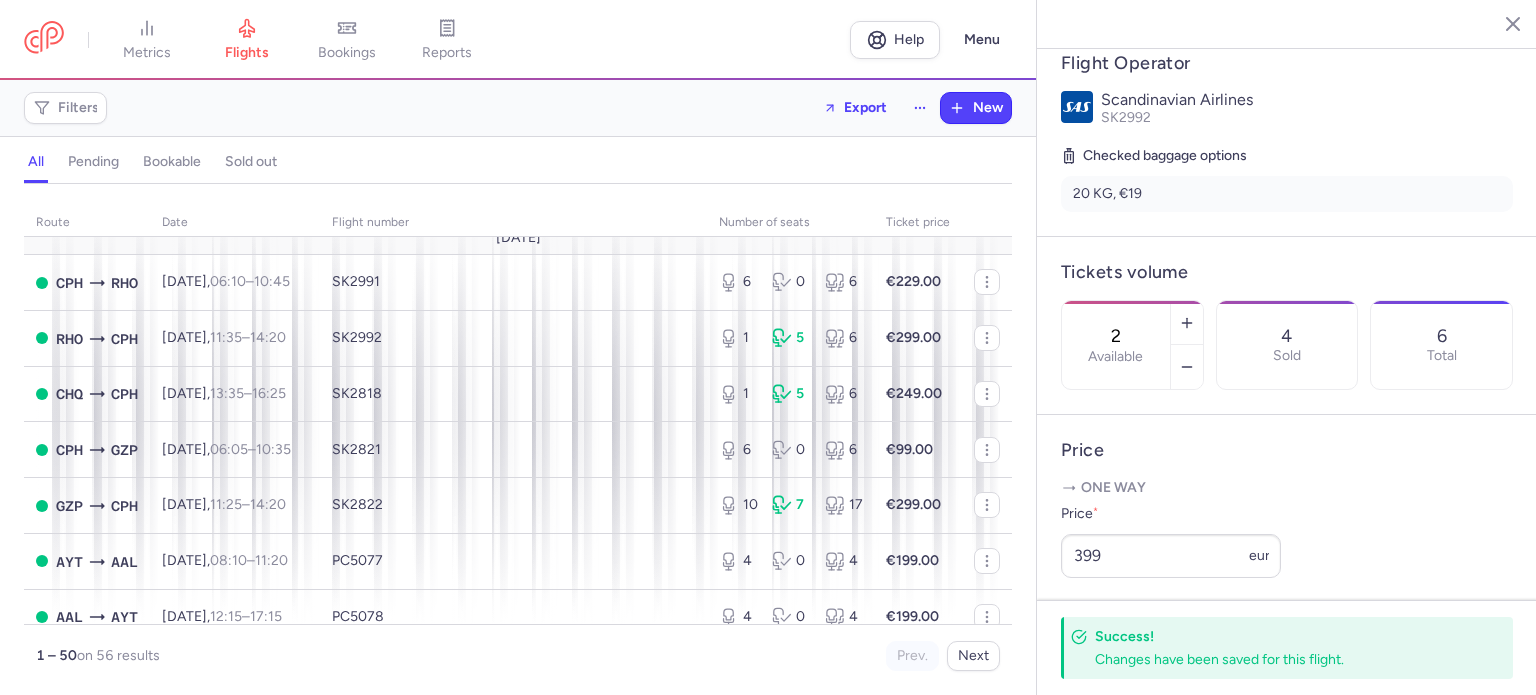 click on "route date Flight number number of seats Ticket price [DATE]  AAL  AYT [DATE]  12:15  –  17:15  +0  PC5078  0 2 2 €269.00  AYT  HEL [DATE]  15:20  –  19:40  +0  PC5165  4 2 6 €149.00  HEL  AYT [DATE]  20:30  –  00:35  +1  PC5166  0 5 5 €149.00  ARN  GZP [DATE]  06:00  –  11:00  +0  SK2843  0 4 4 €299.00  AYT  BLL [DATE]  16:05  –  19:10  +0  PC5023  1 0 1 €249.00  CPH  RHO [DATE]  06:10  –  10:45  +0  SK2991  6 0 6 €199.00  RHO  CPH [DATE]  11:35  –  14:20  +0  SK2992  4 5 9 €199.00  CPH  CHQ [DATE]  08:05  –  12:45  +0  SK2817  10 0 10 €199.00  AYT  GOT [DATE]  12:55  –  16:05  +0  PC5021  1 0 1 €199.00  CHQ  CPH [DATE]  13:35  –  16:25  +0  SK2818  12 5 17 €149.00  GOT  AYT [DATE]  16:55  –  21:45  +0  PC5022  0 0 0 €199.00  AYT  ARN [DATE]  06:20  –  09:40  +0  PC5019  5 3 8 €179.00  GZP  CPH [DATE]  11:25  –  14:20  +0  SK2822  1 2 3 €299.00  ARN  AYT [DATE]  10:30  –" at bounding box center [518, 445] 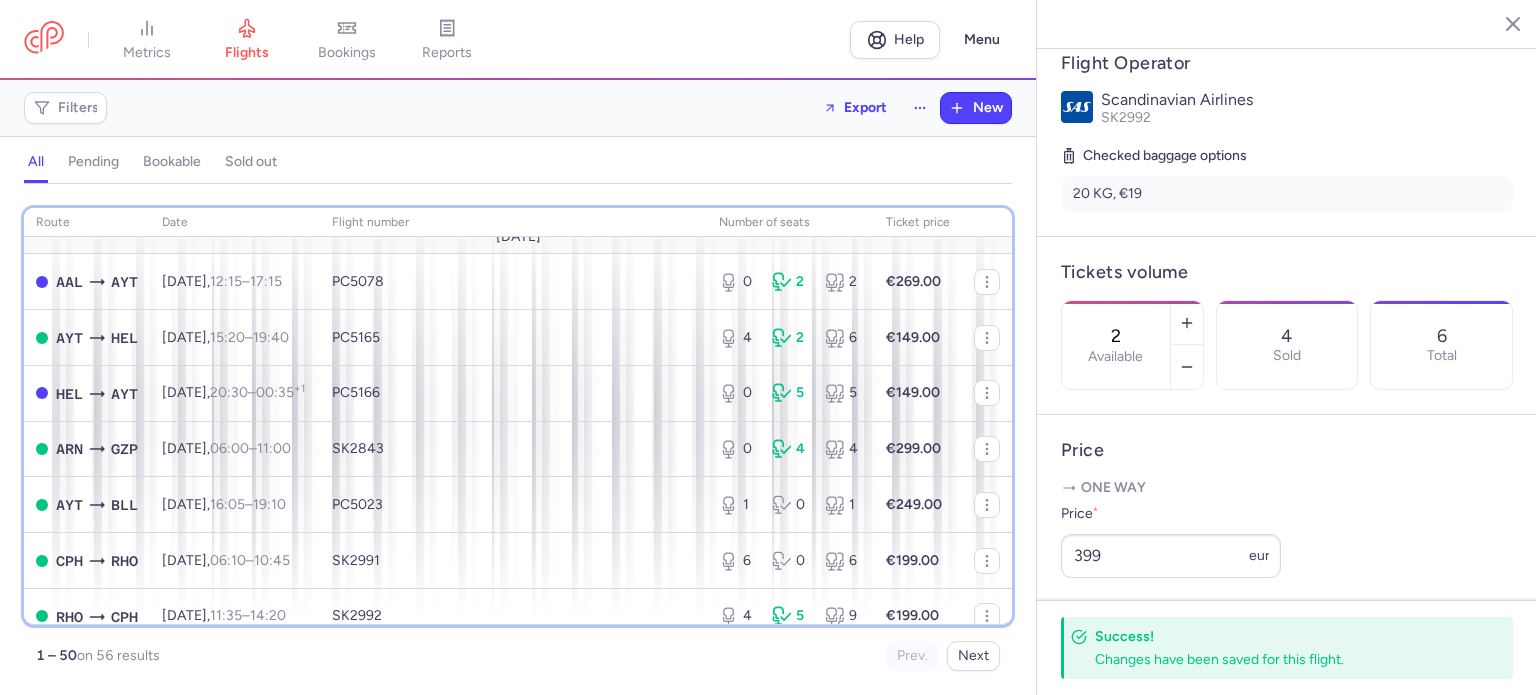 scroll, scrollTop: 0, scrollLeft: 0, axis: both 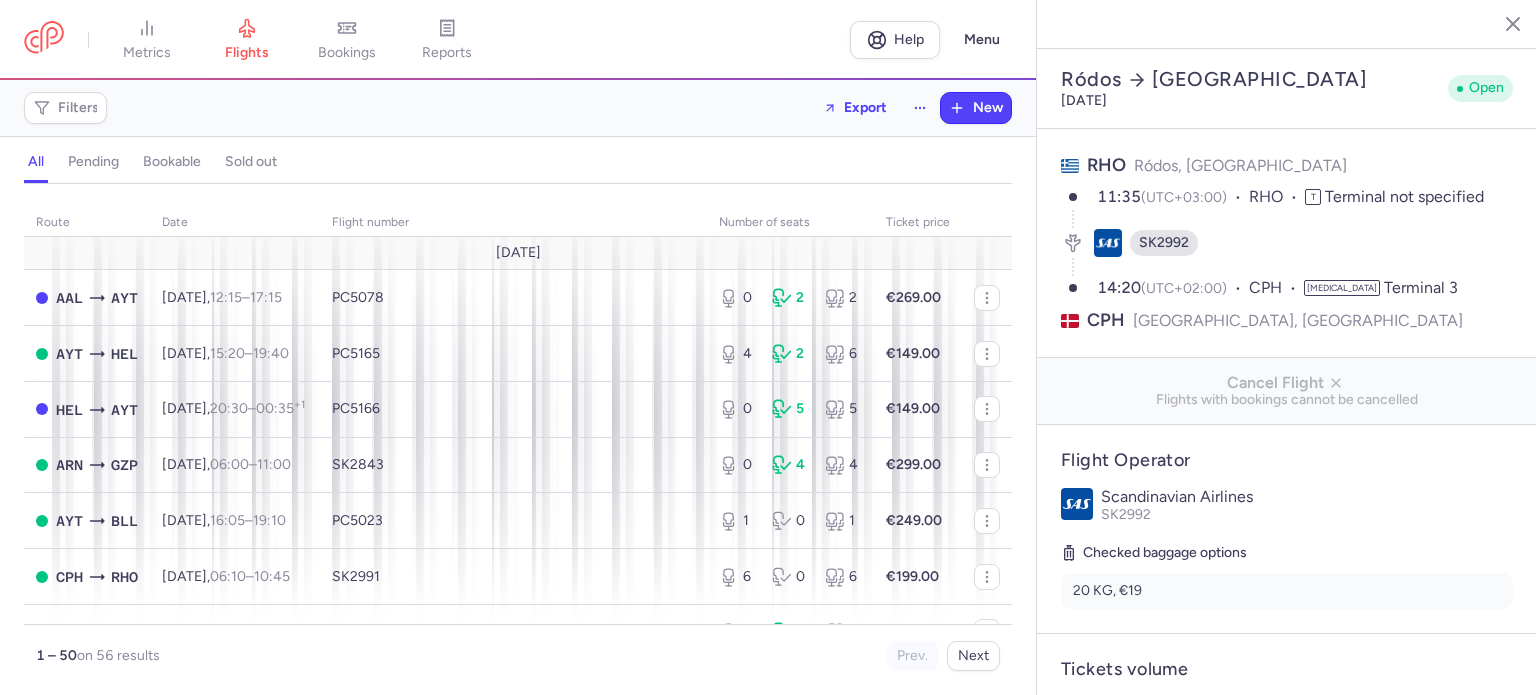 select on "hours" 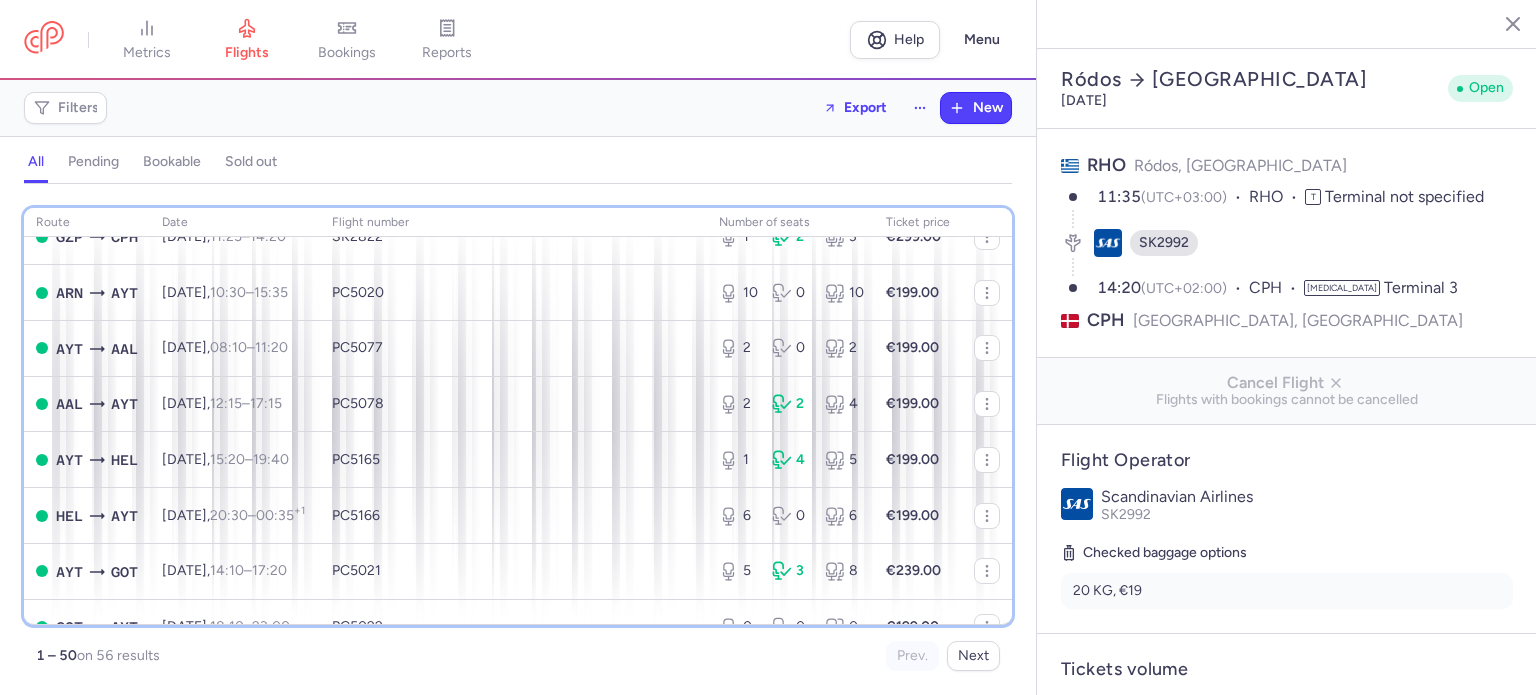 scroll, scrollTop: 1096, scrollLeft: 0, axis: vertical 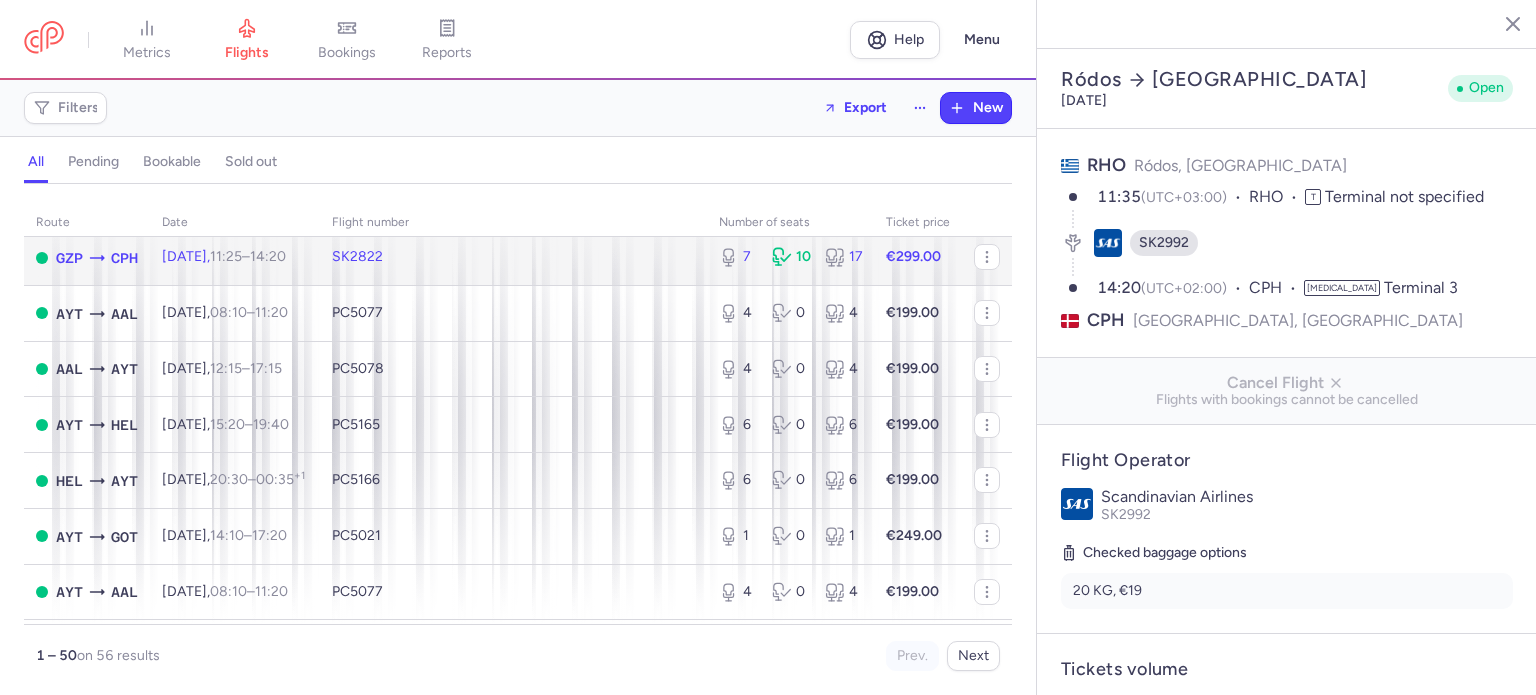 click on "SK2822" at bounding box center [513, 258] 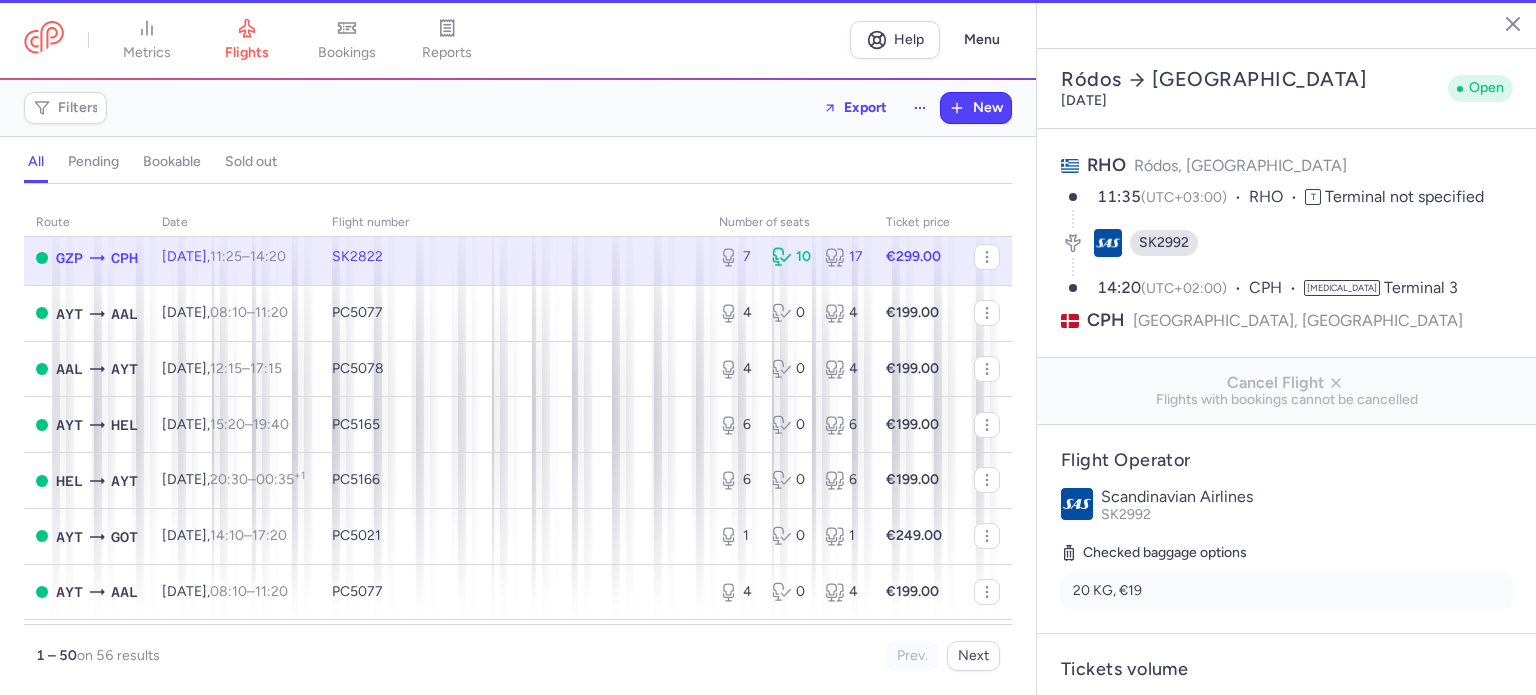 type on "7" 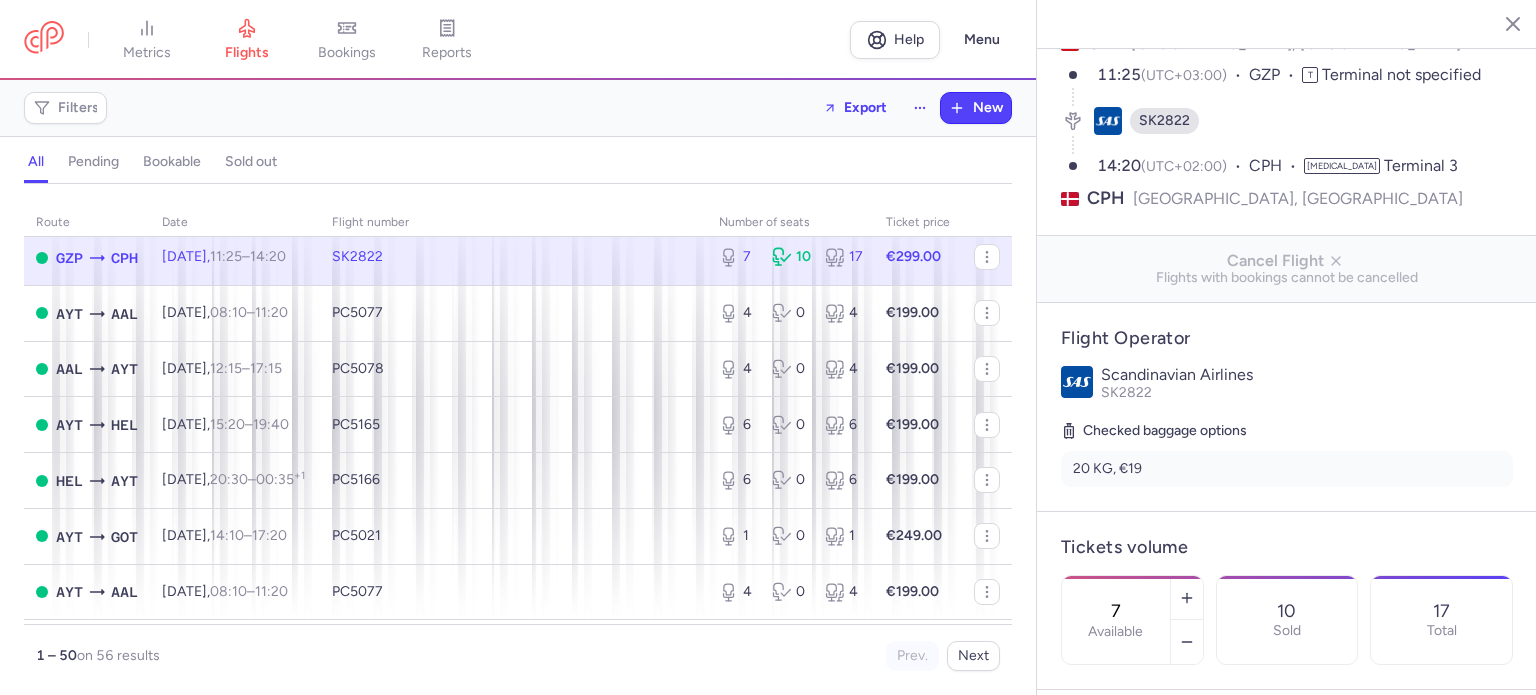 scroll, scrollTop: 160, scrollLeft: 0, axis: vertical 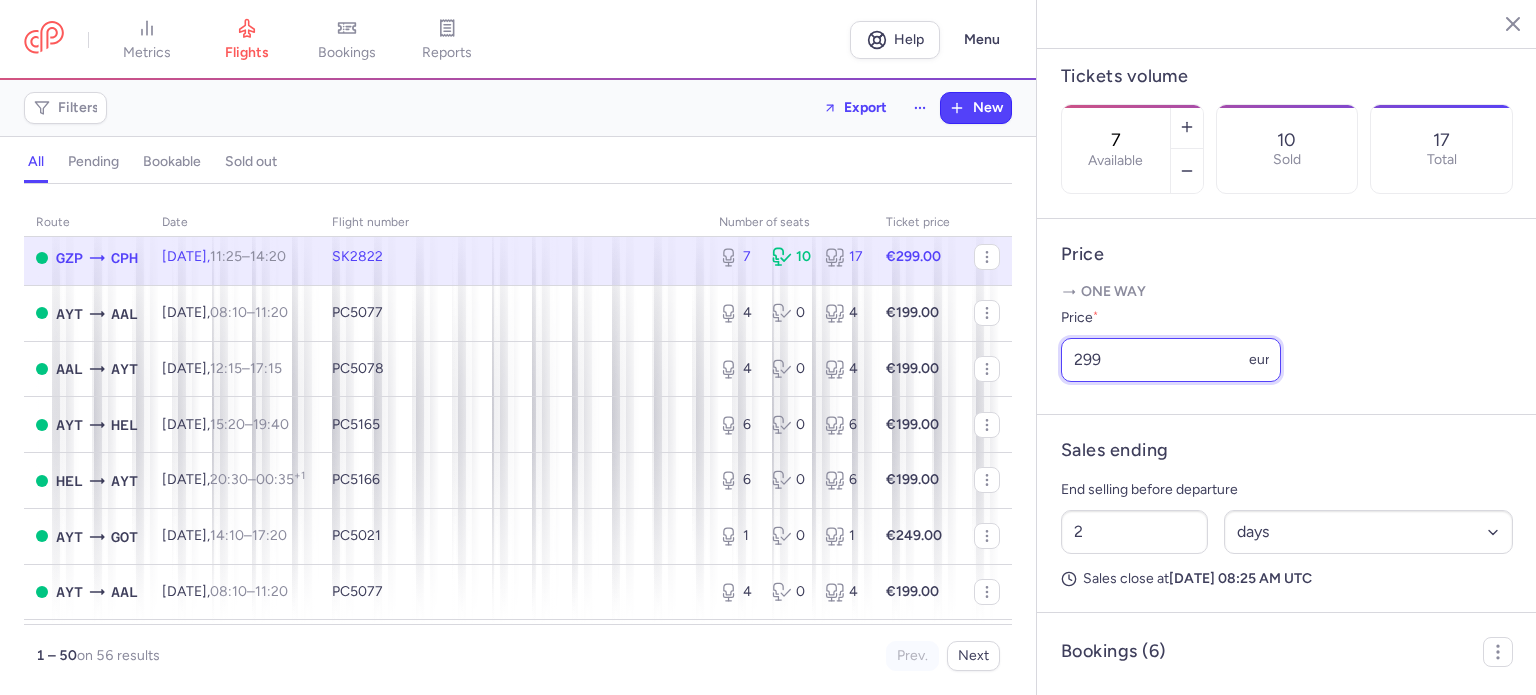 click on "299" at bounding box center (1171, 360) 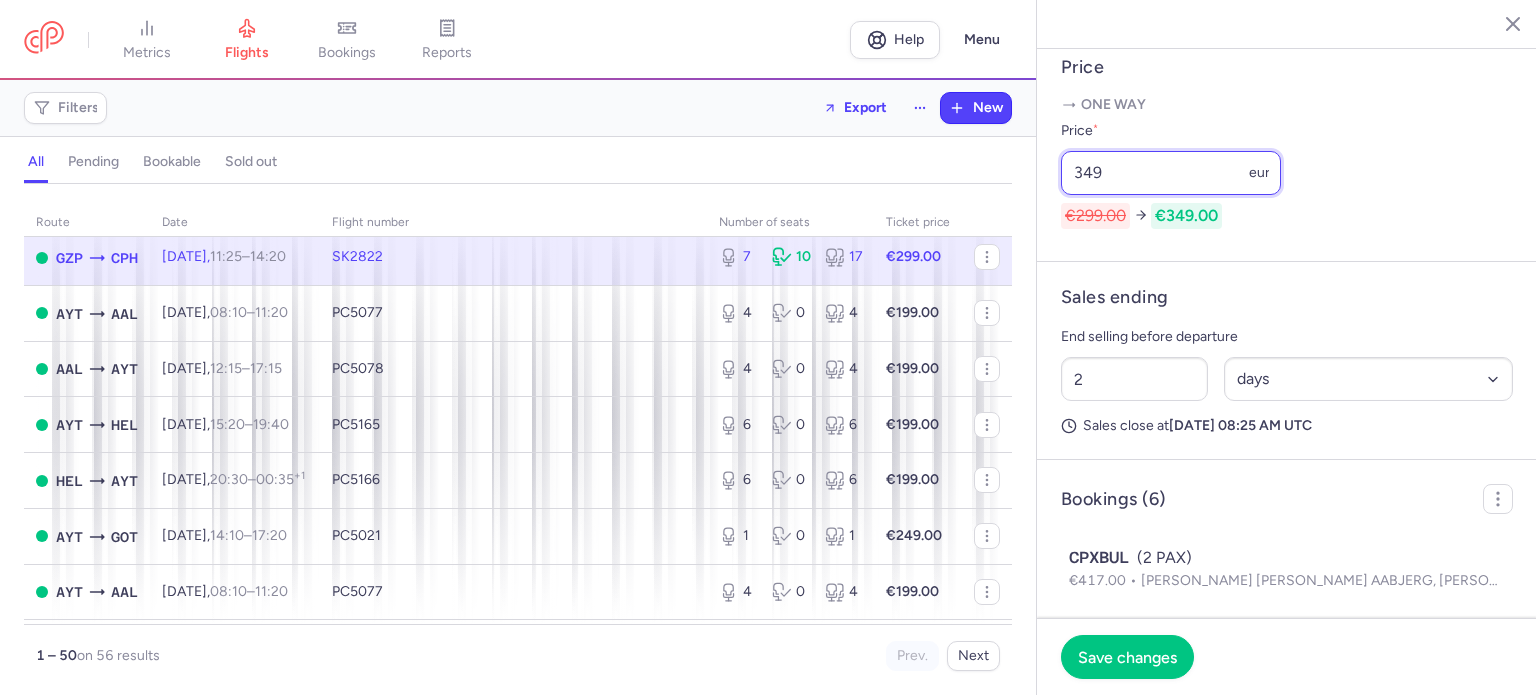 scroll, scrollTop: 963, scrollLeft: 0, axis: vertical 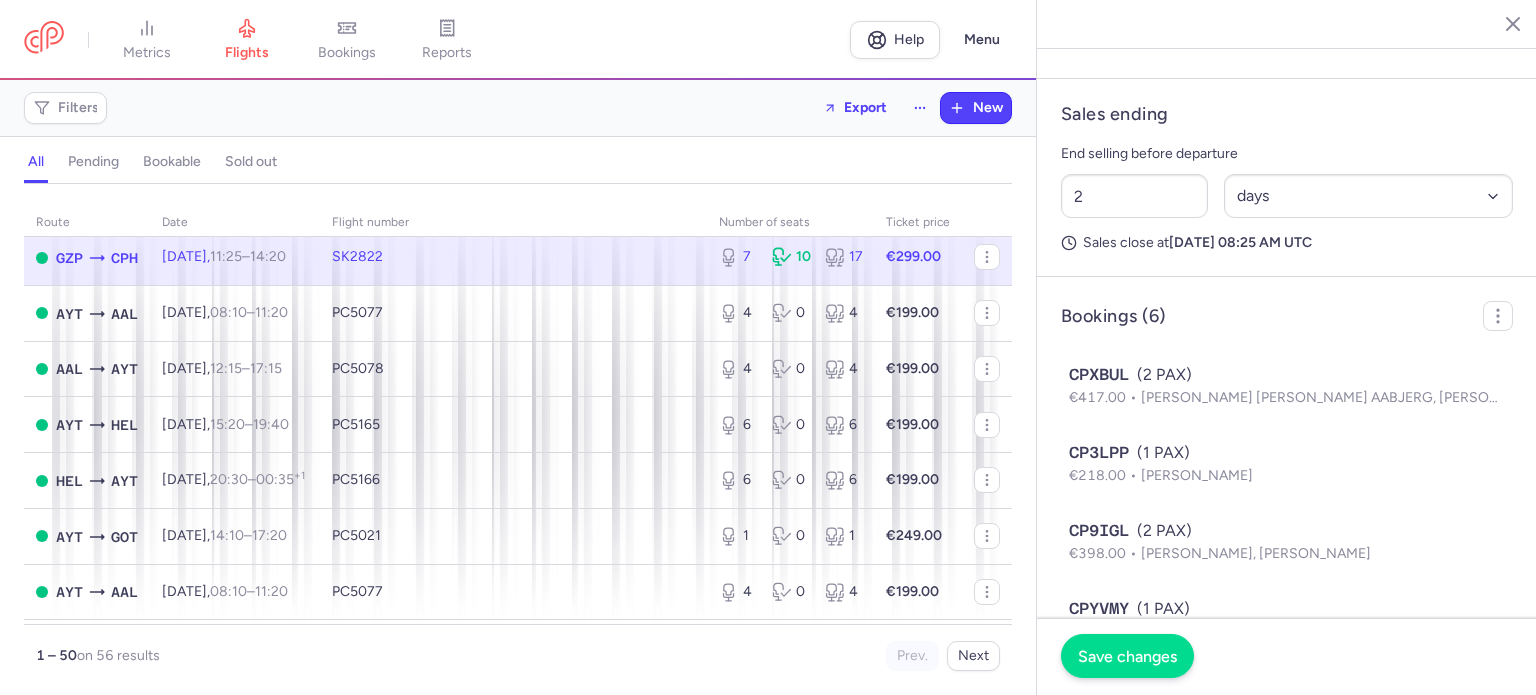 type on "349" 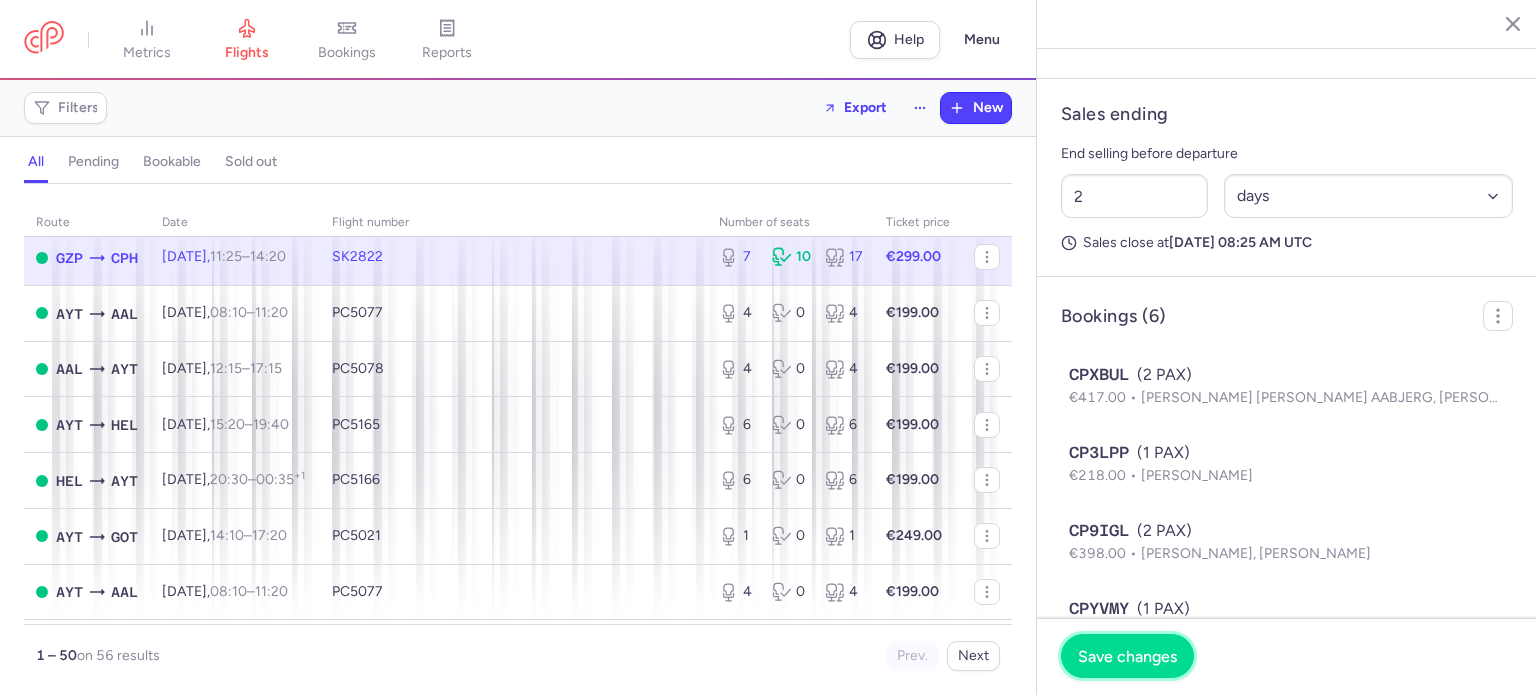 click on "Save changes" at bounding box center [1127, 656] 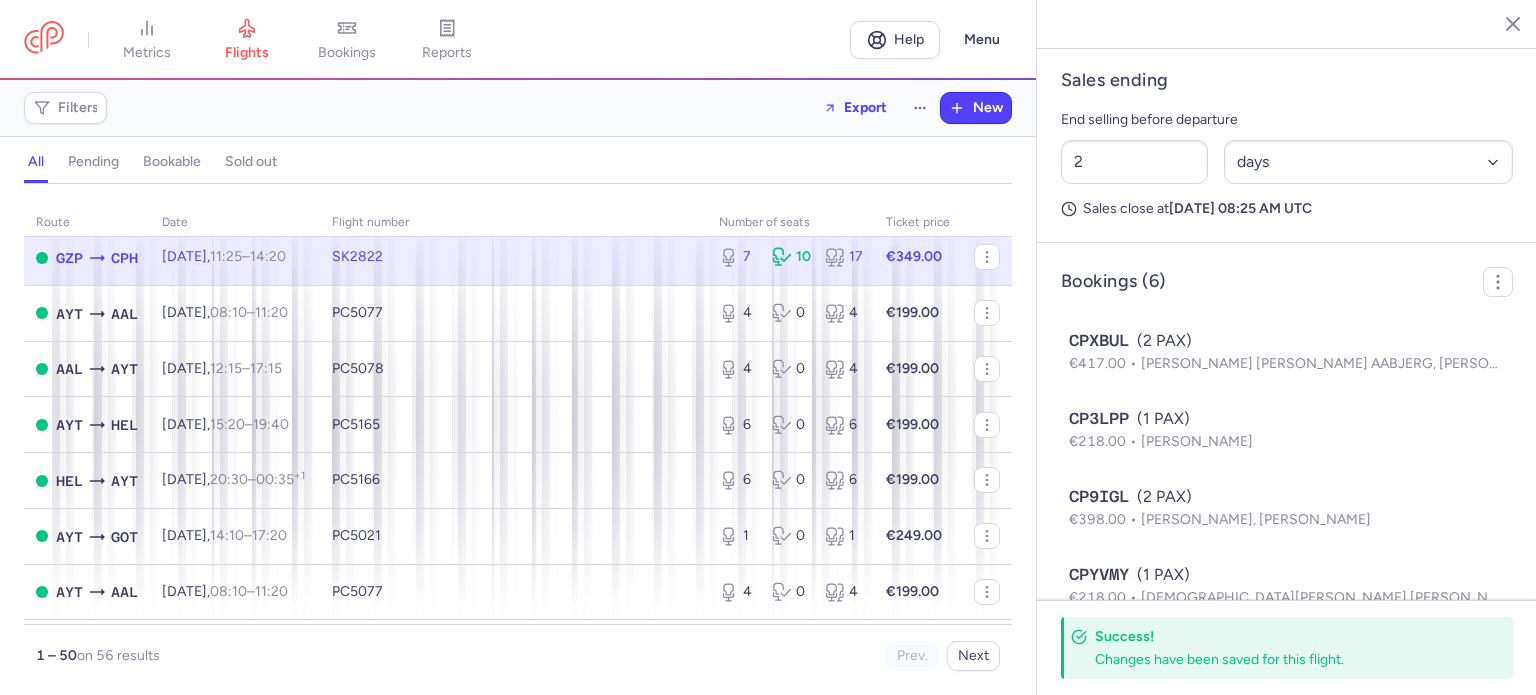 scroll, scrollTop: 928, scrollLeft: 0, axis: vertical 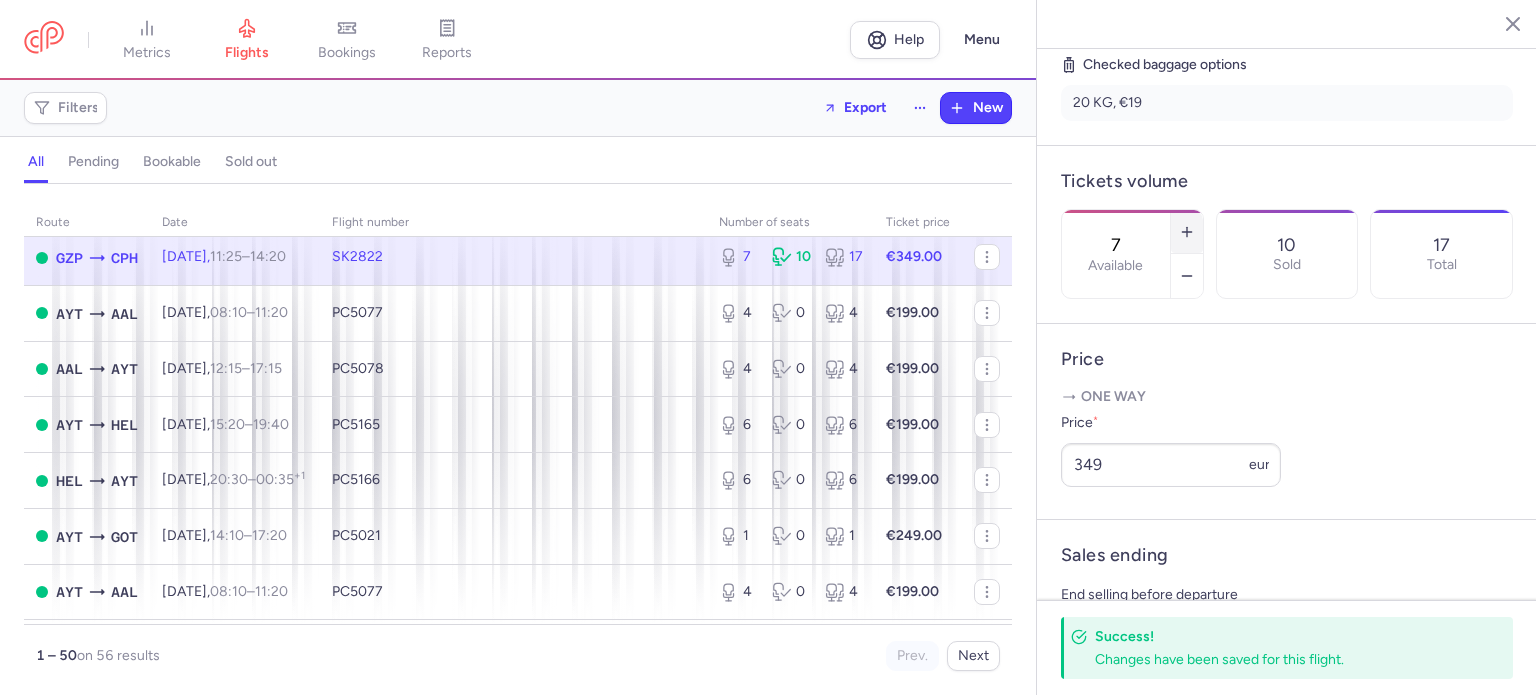 click 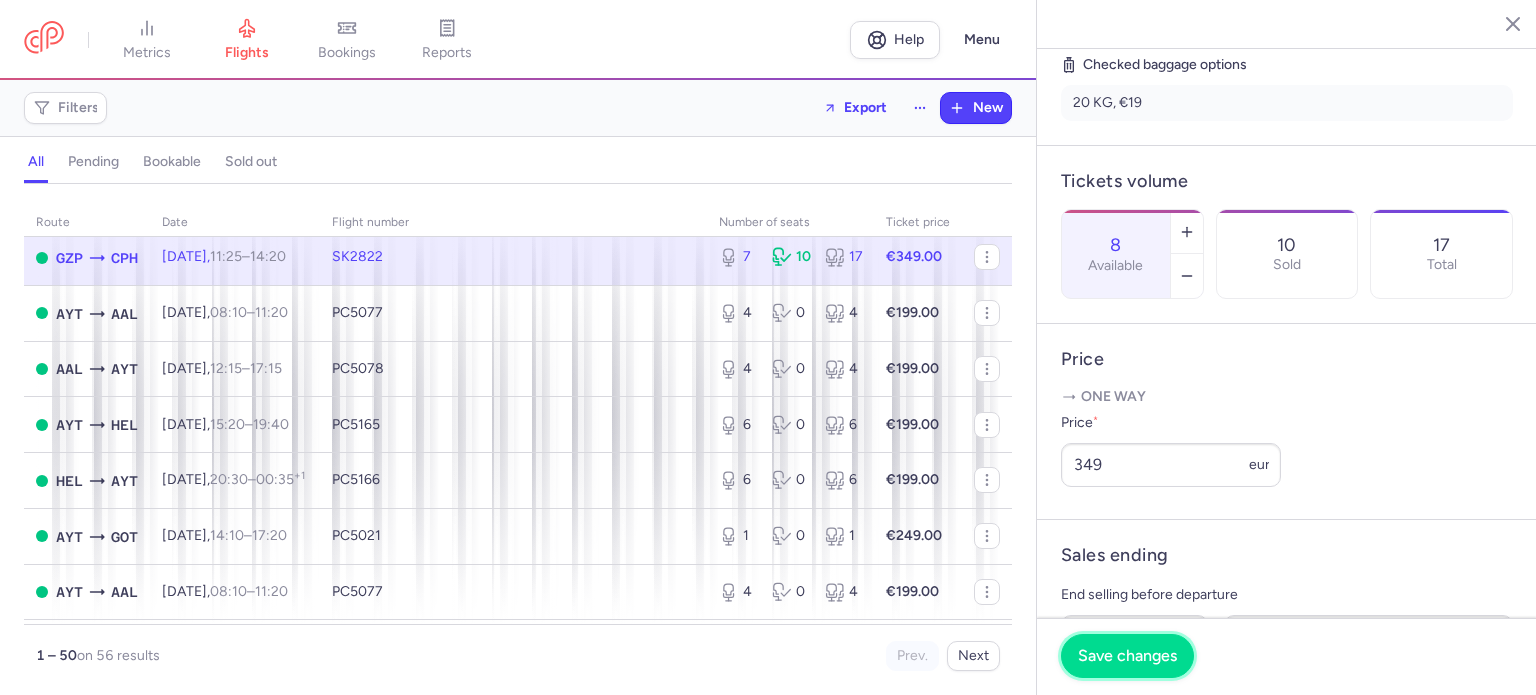 click on "Save changes" at bounding box center [1127, 656] 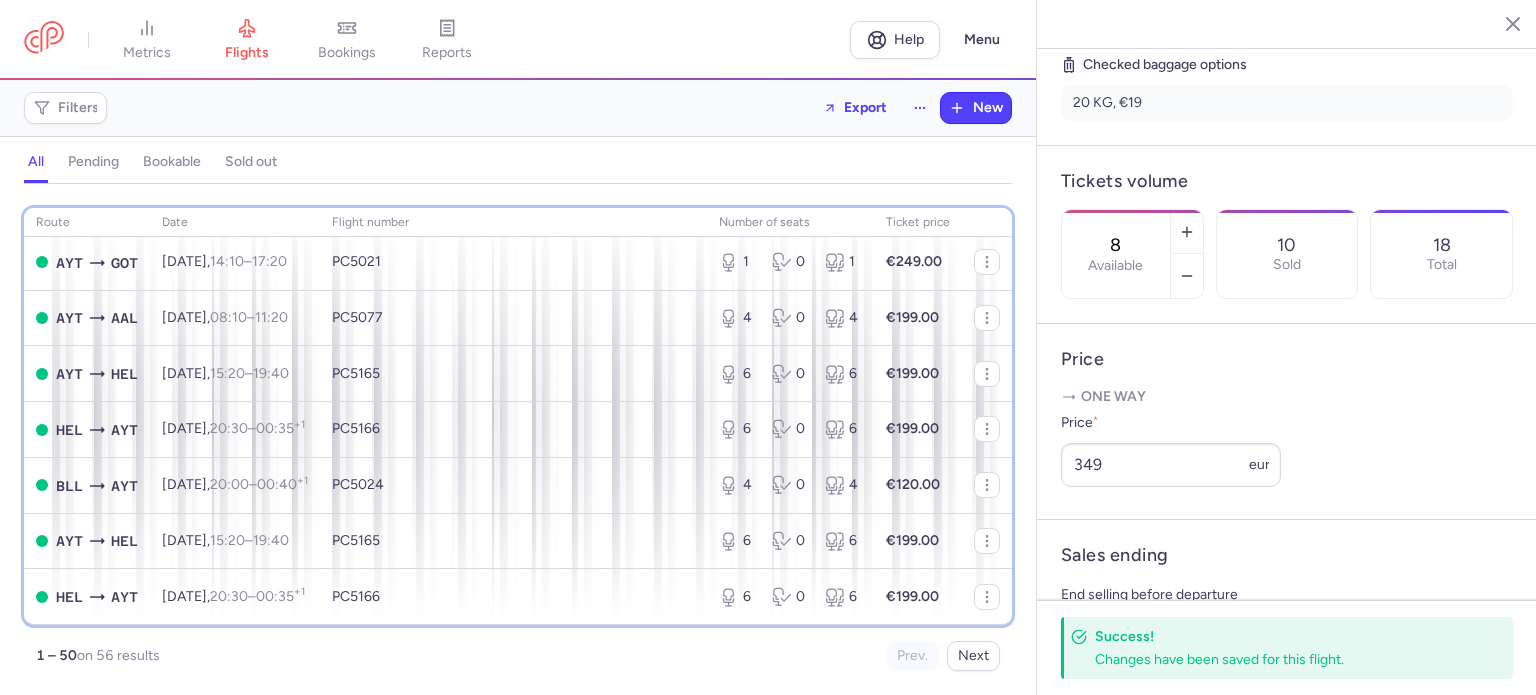 scroll, scrollTop: 2529, scrollLeft: 0, axis: vertical 